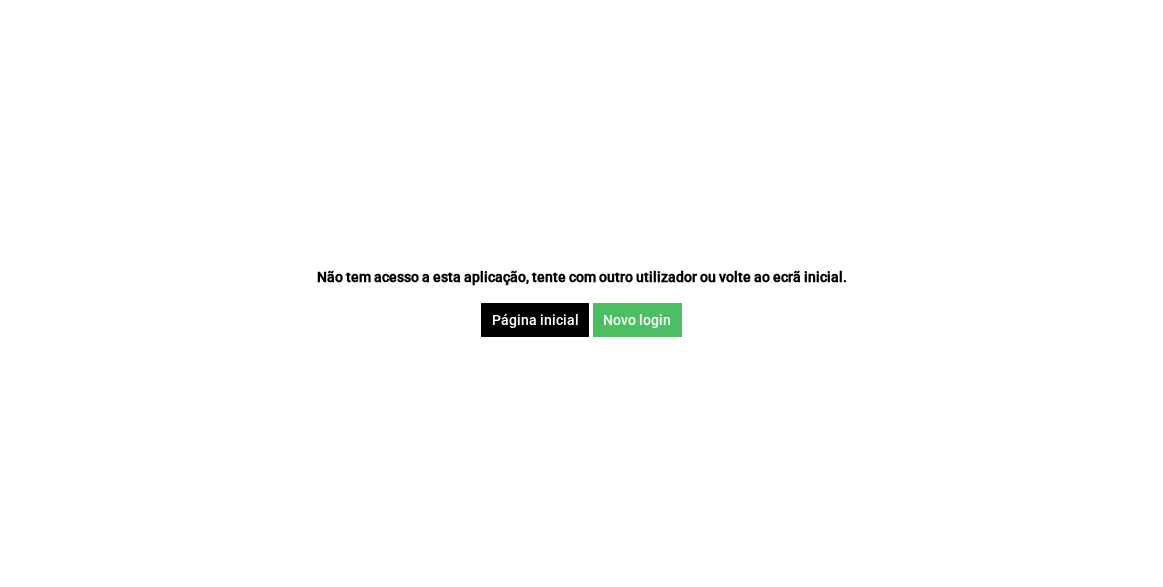 scroll, scrollTop: 0, scrollLeft: 0, axis: both 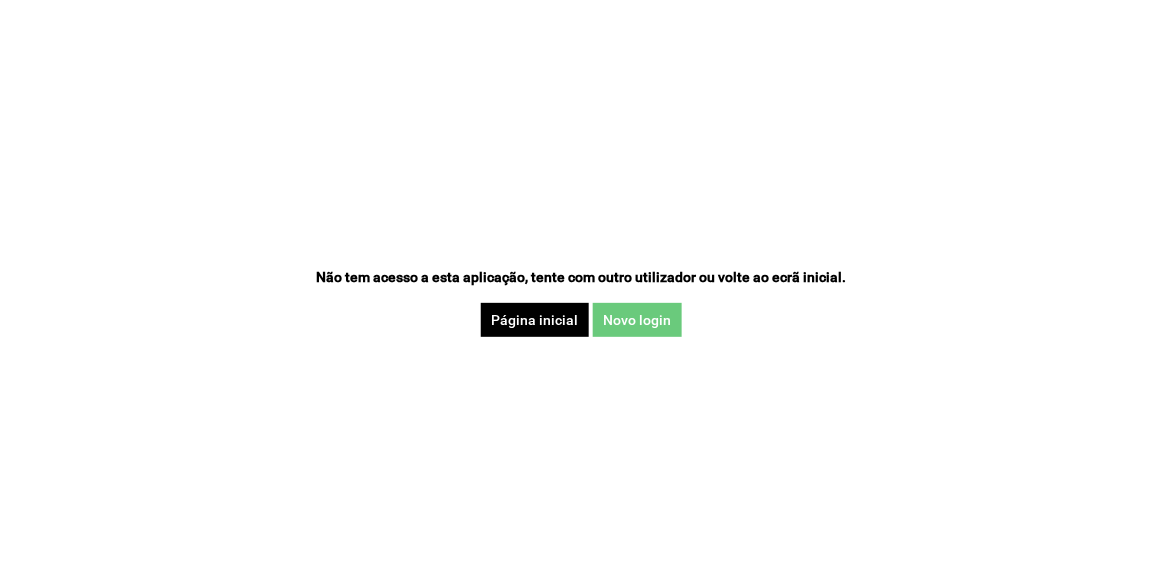 click on "Novo login" at bounding box center (637, 320) 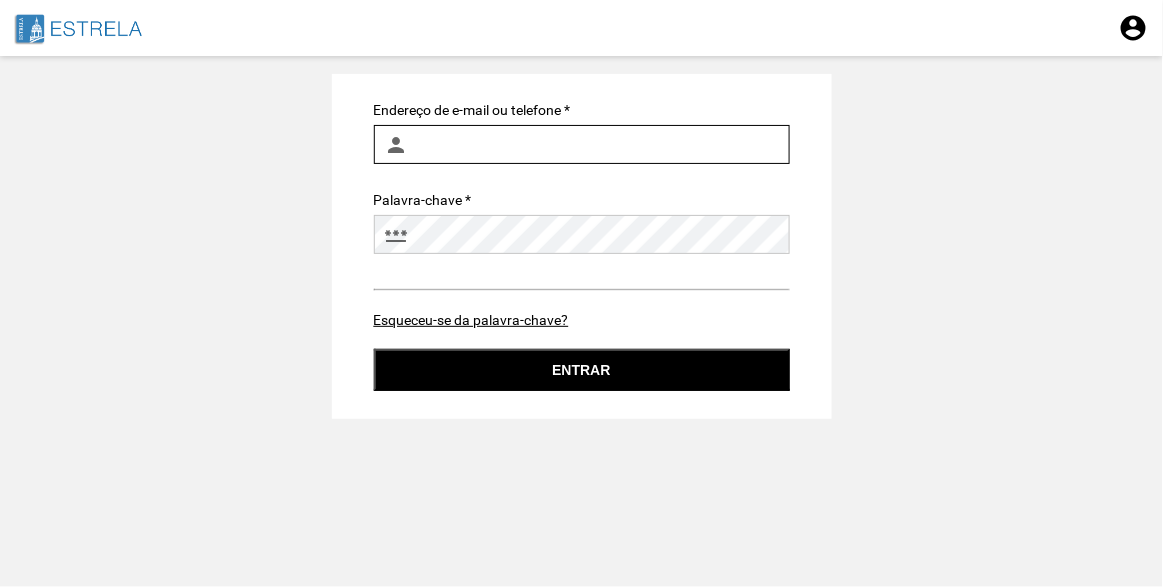 click on "Endereço de e-mail ou telefone *" at bounding box center (582, 144) 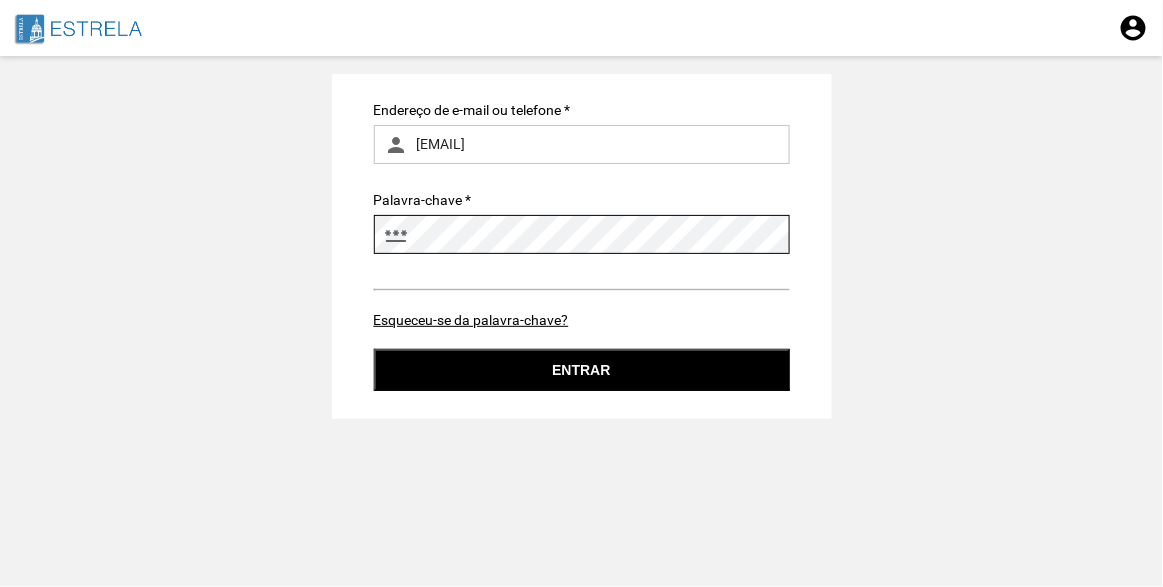 click on "Entrar" at bounding box center (582, 370) 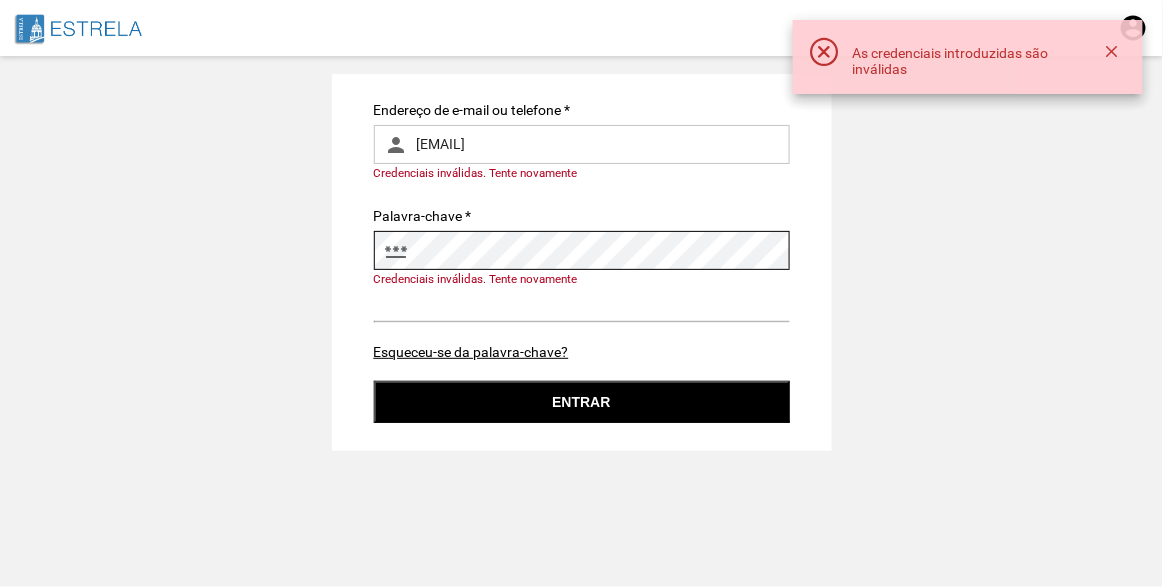 click on "Endereço de e-mail ou telefone * [EMAIL] Credenciais inválidas. Tente novamente Palavra-chave * password Credenciais inválidas. Tente novamente  Esqueceu-se da palavra-chave?   Entrar" at bounding box center [582, 262] 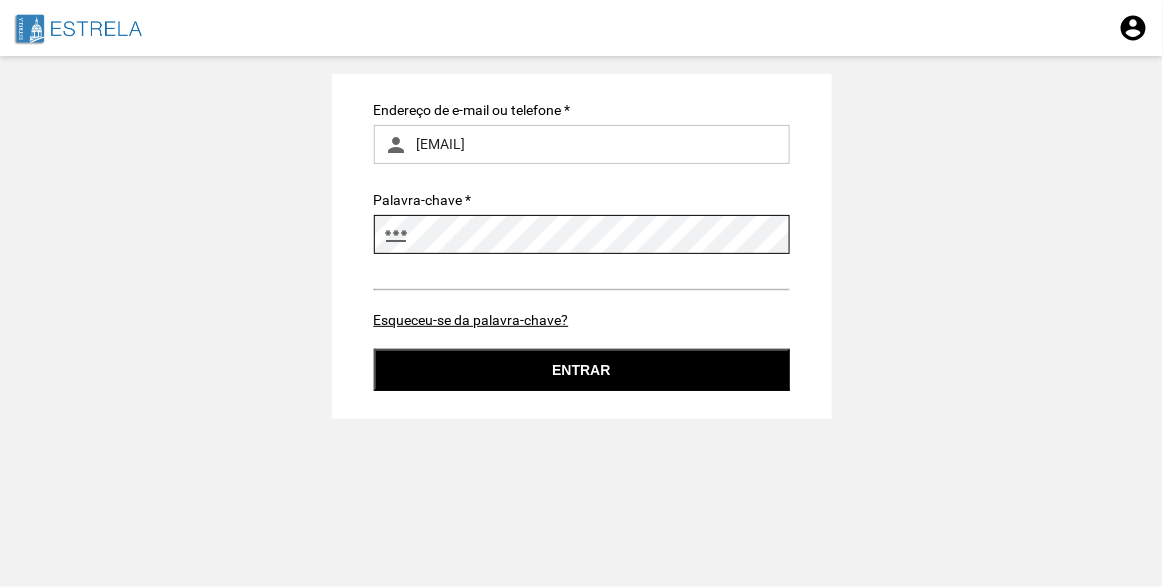 click on "Entrar" at bounding box center [582, 370] 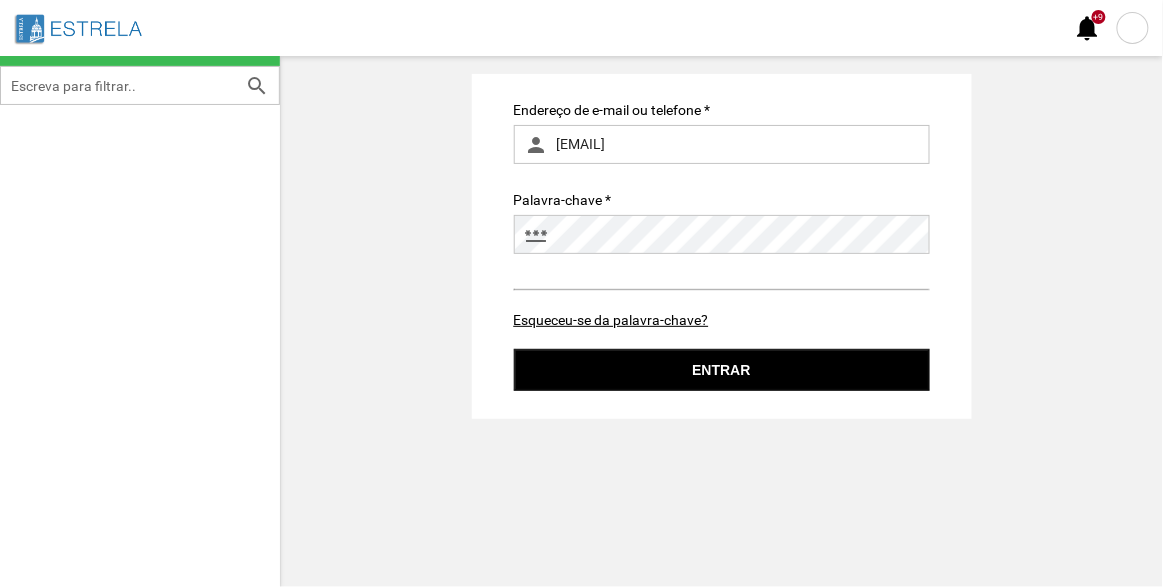 click on "Endereço de e-mail ou telefone * [EMAIL] Palavra-chave * password  Esqueceu-se da palavra-chave?   Entrar" at bounding box center (722, 246) 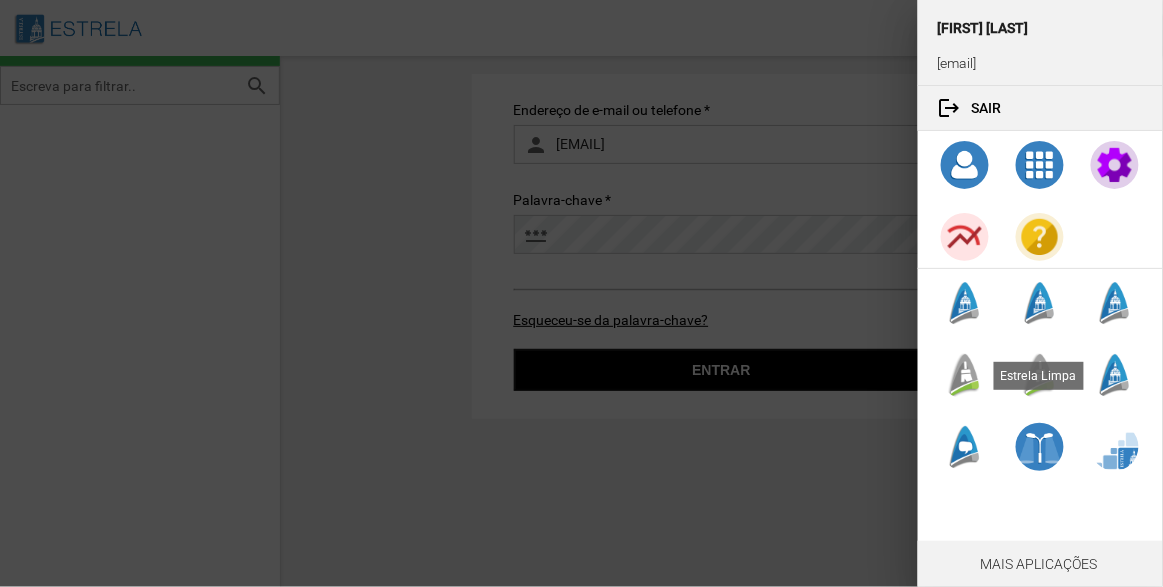 click at bounding box center (965, 375) 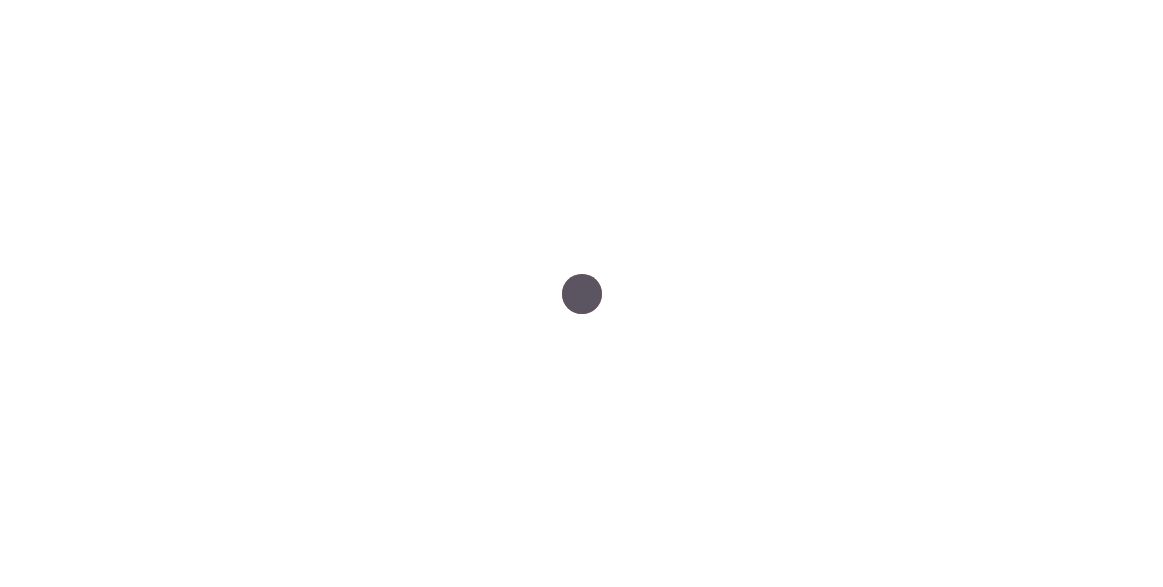 scroll, scrollTop: 0, scrollLeft: 0, axis: both 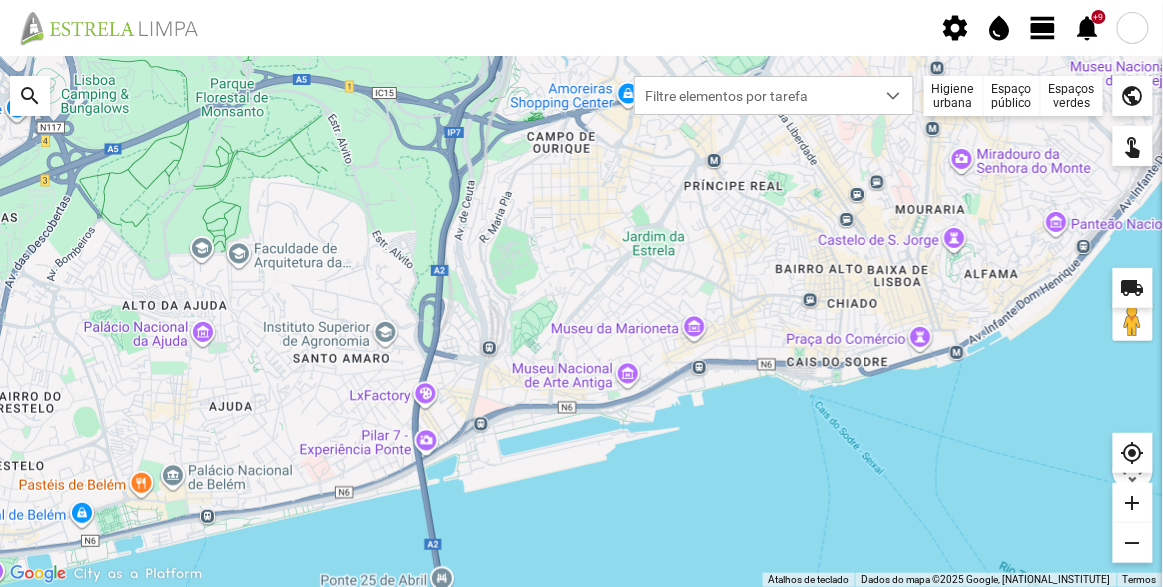 click on "Espaços verdes" at bounding box center [1072, 96] 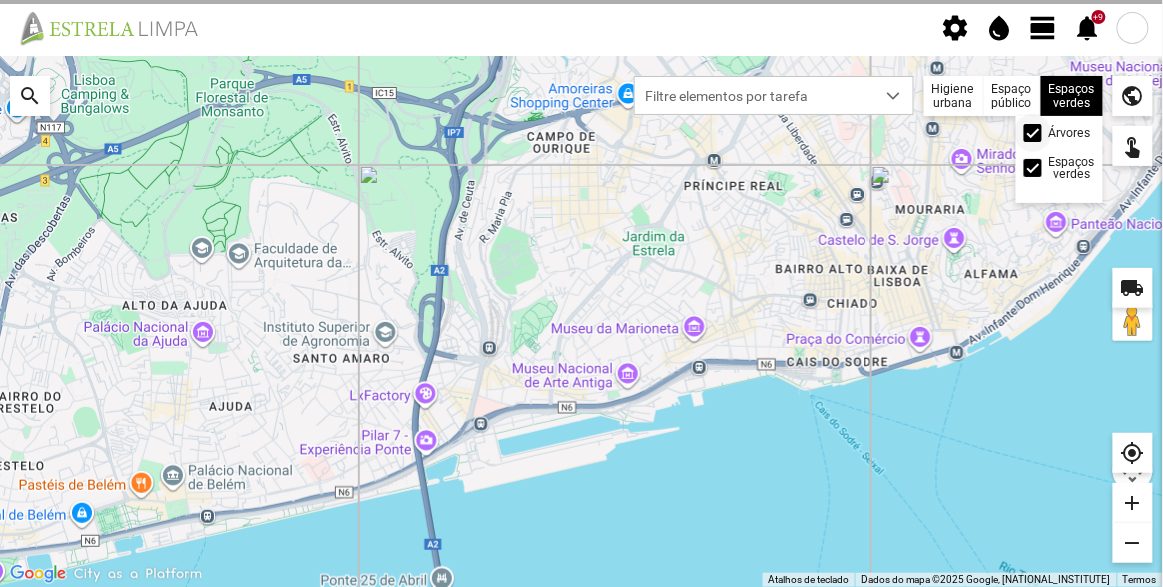 click at bounding box center [1033, 133] 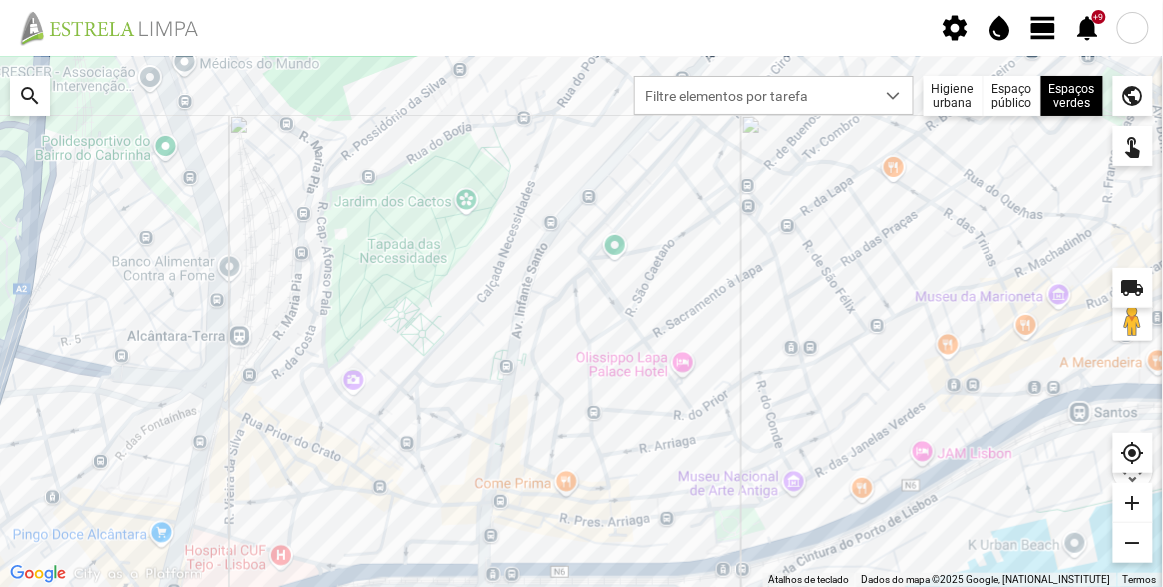 drag, startPoint x: 493, startPoint y: 346, endPoint x: 573, endPoint y: 463, distance: 141.73567 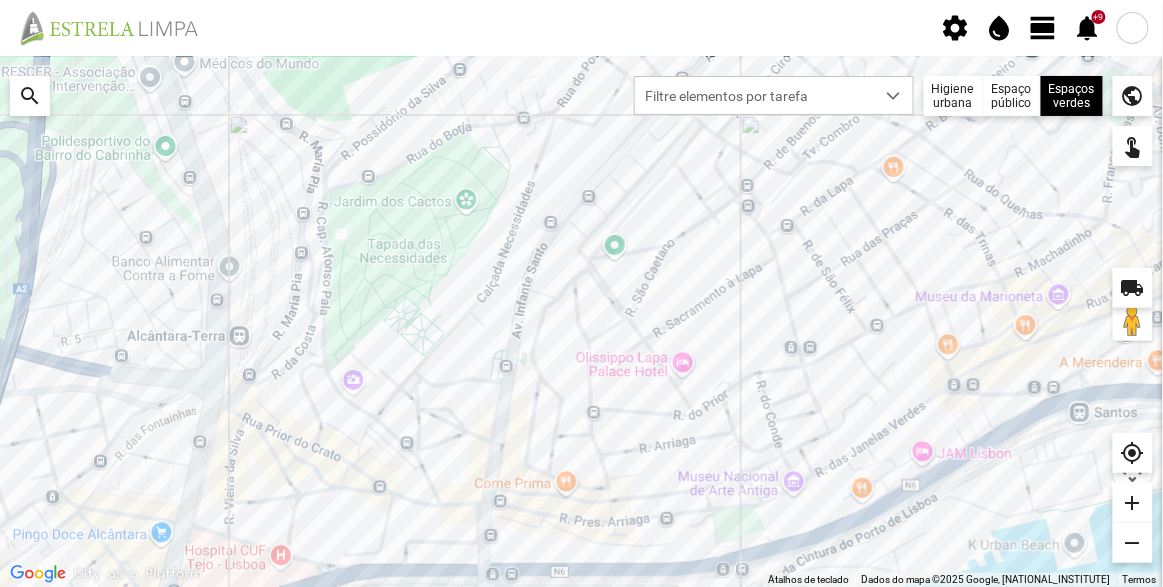 click on "Para navegar, prima as teclas de seta." at bounding box center [581, 321] 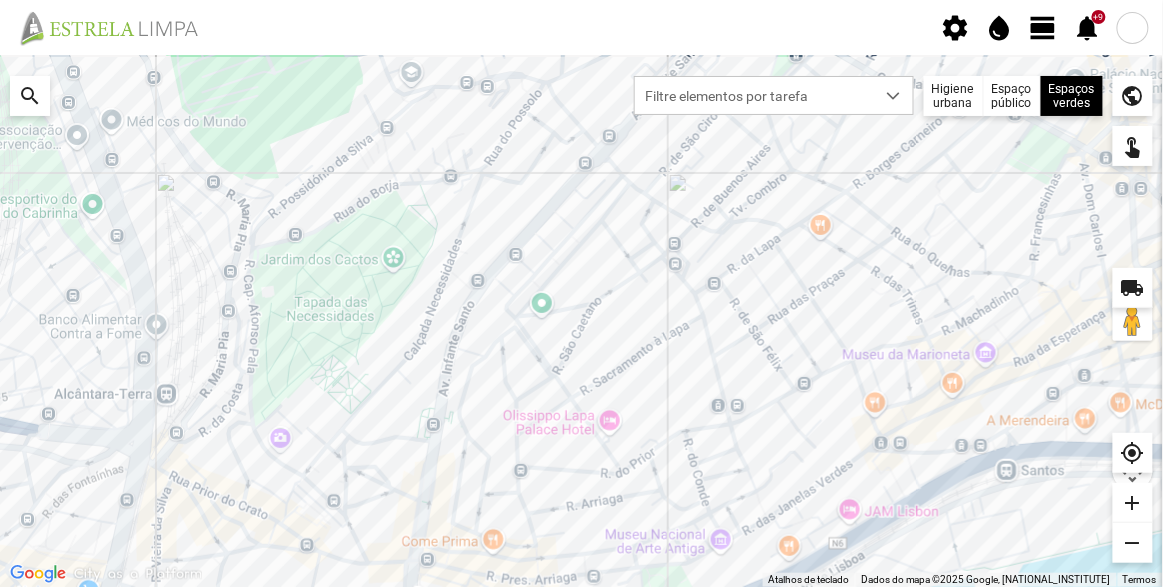 drag, startPoint x: 486, startPoint y: 277, endPoint x: 261, endPoint y: 231, distance: 229.65408 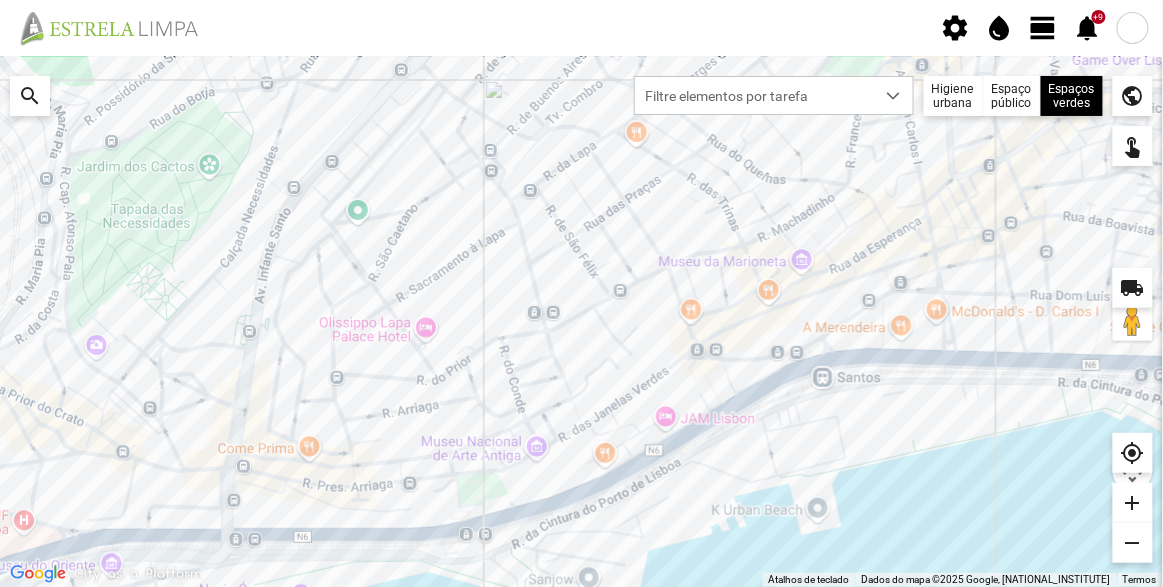 drag, startPoint x: 698, startPoint y: 341, endPoint x: 564, endPoint y: 384, distance: 140.73024 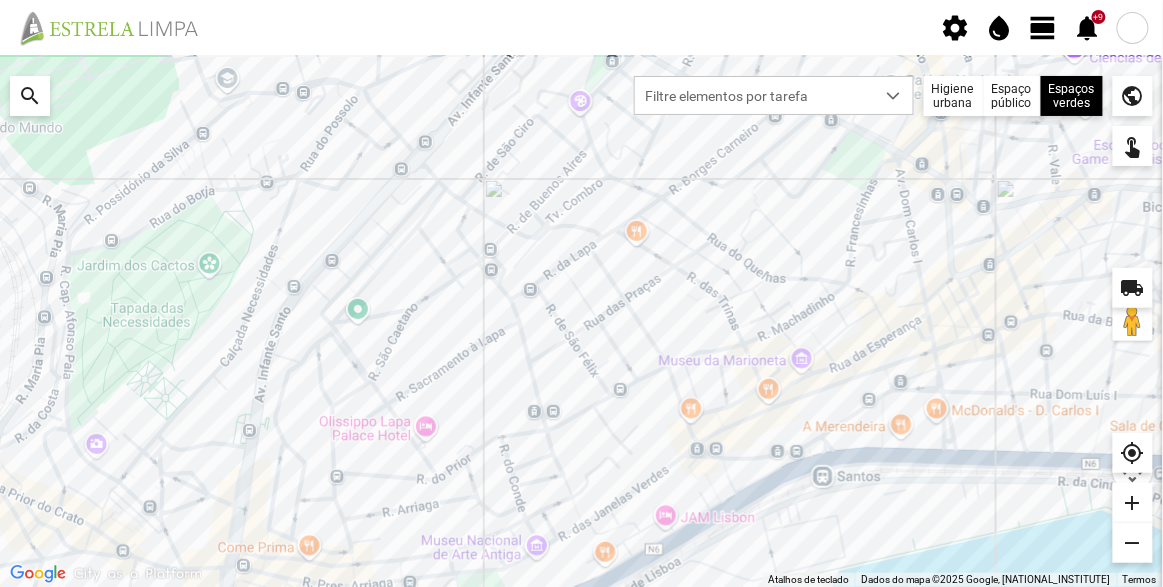 drag, startPoint x: 785, startPoint y: 295, endPoint x: 768, endPoint y: 393, distance: 99.46356 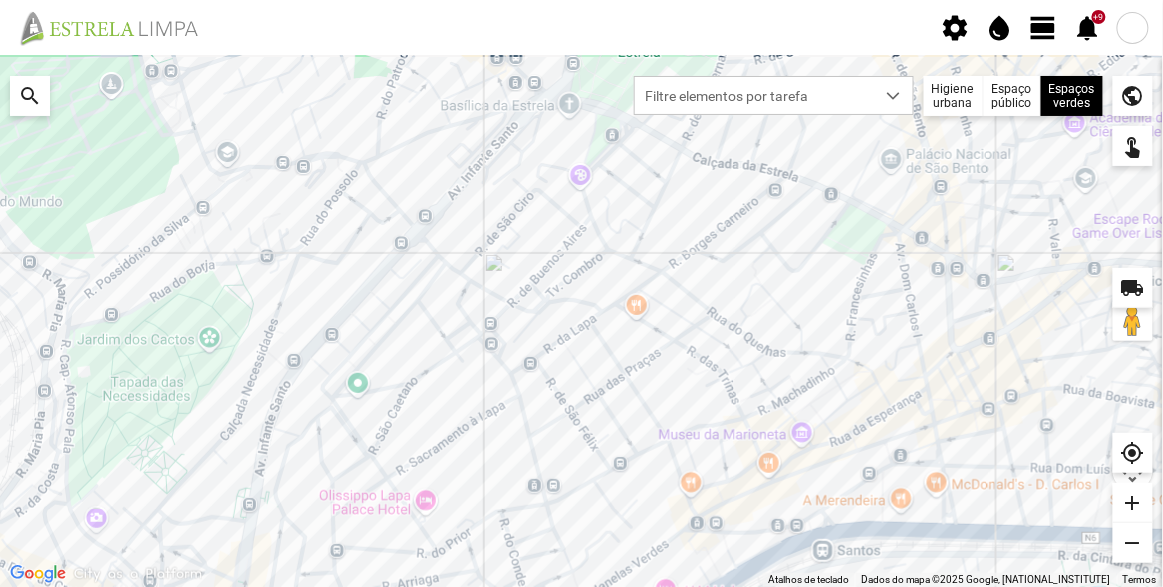 drag, startPoint x: 890, startPoint y: 316, endPoint x: 873, endPoint y: 389, distance: 74.953316 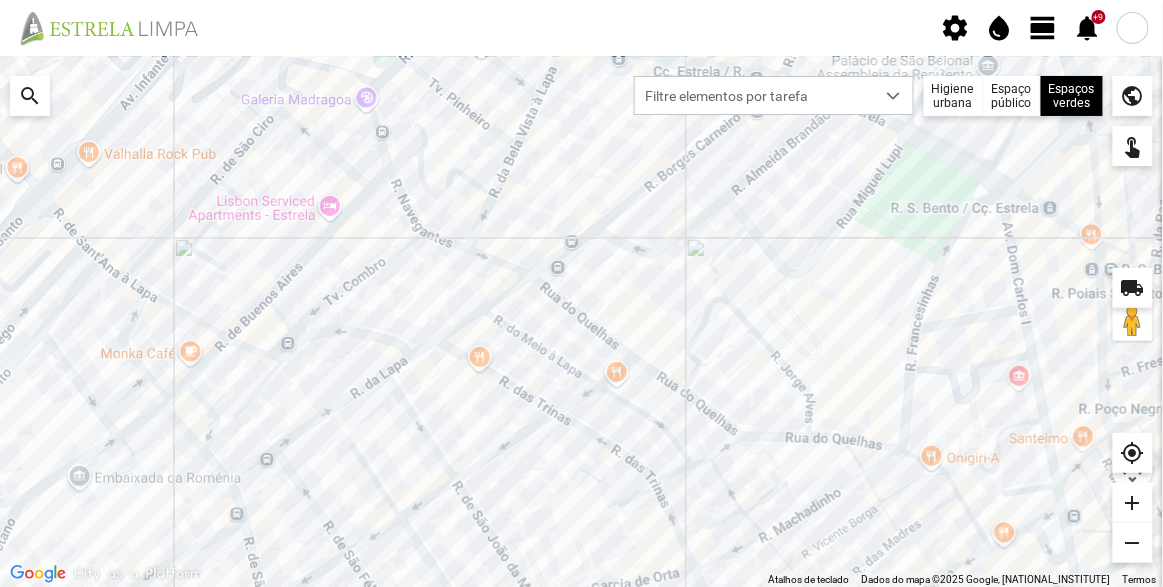drag, startPoint x: 896, startPoint y: 219, endPoint x: 824, endPoint y: 412, distance: 205.99272 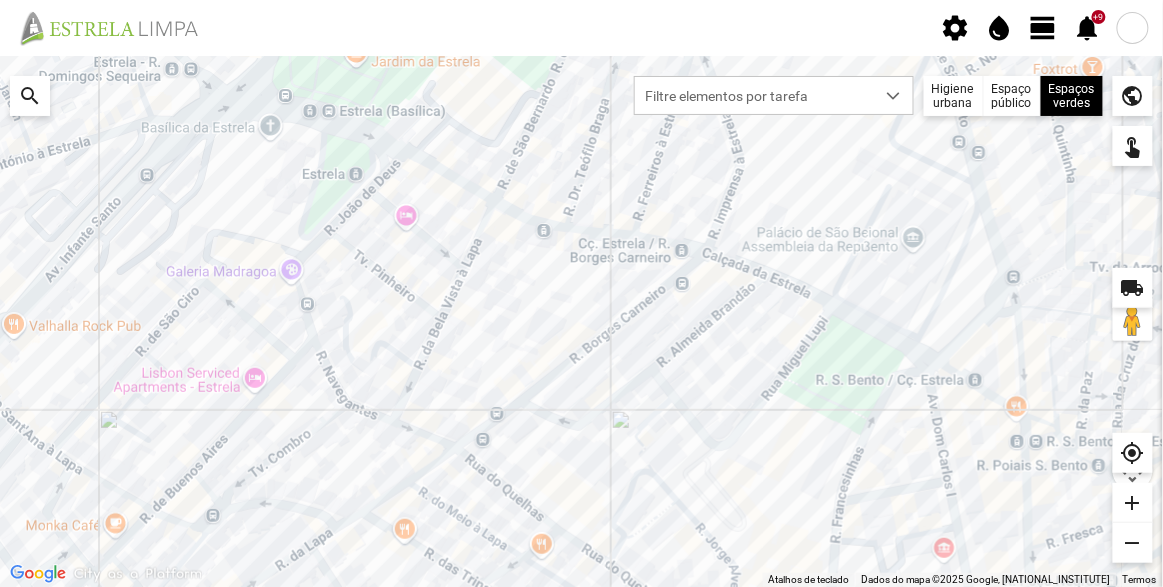 drag, startPoint x: 717, startPoint y: 244, endPoint x: 653, endPoint y: 379, distance: 149.40215 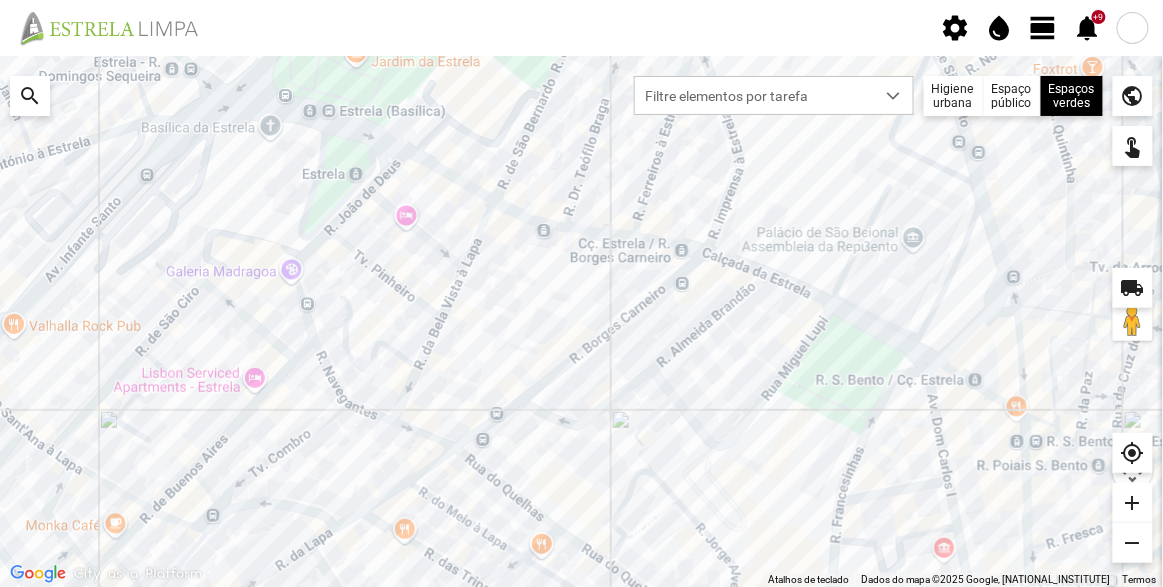 click on "Para navegar, prima as teclas de seta." at bounding box center (581, 321) 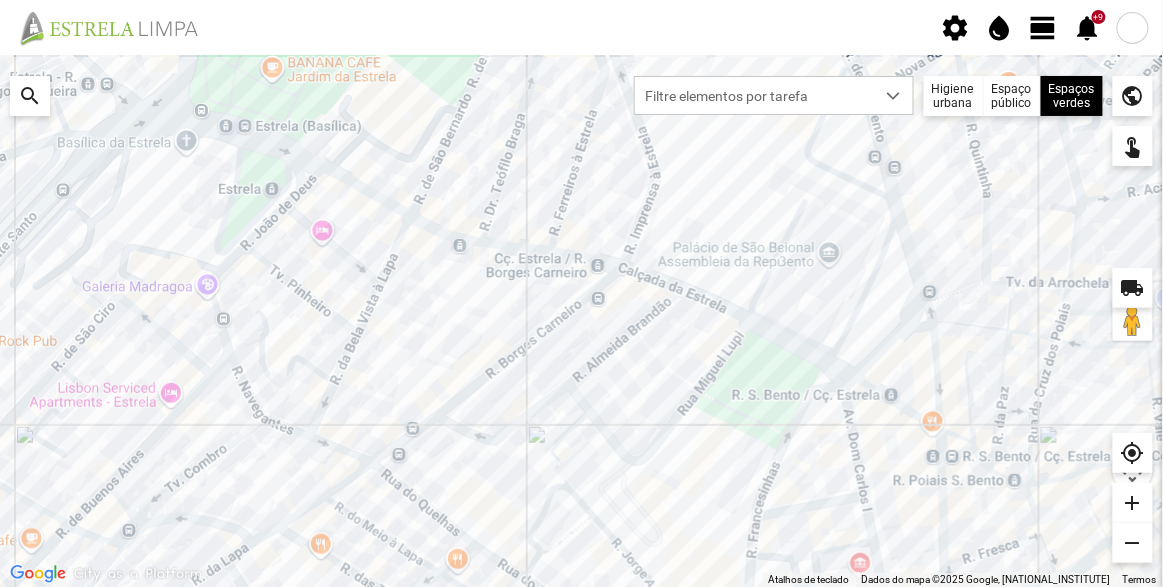 drag, startPoint x: 941, startPoint y: 508, endPoint x: 998, endPoint y: 427, distance: 99.04544 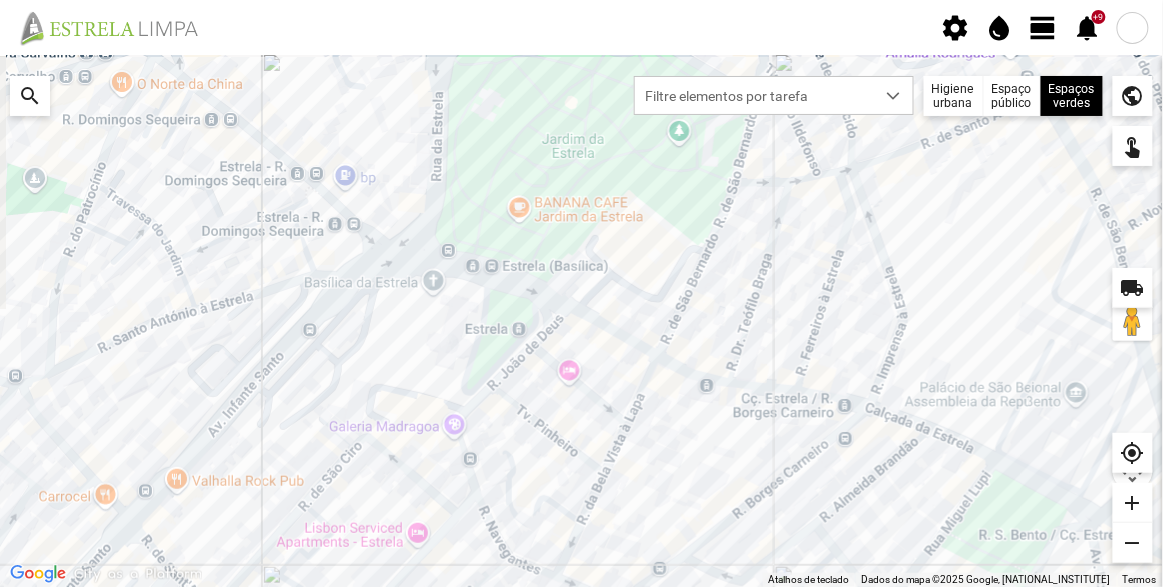 drag, startPoint x: 610, startPoint y: 315, endPoint x: 730, endPoint y: 383, distance: 137.92752 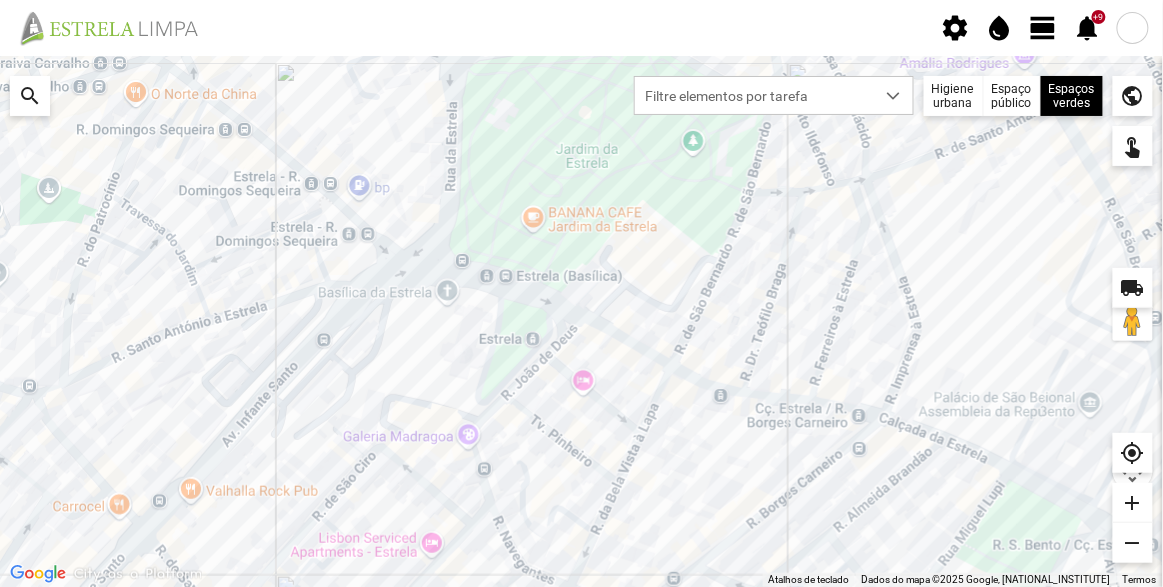 drag, startPoint x: 436, startPoint y: 371, endPoint x: 418, endPoint y: 253, distance: 119.36499 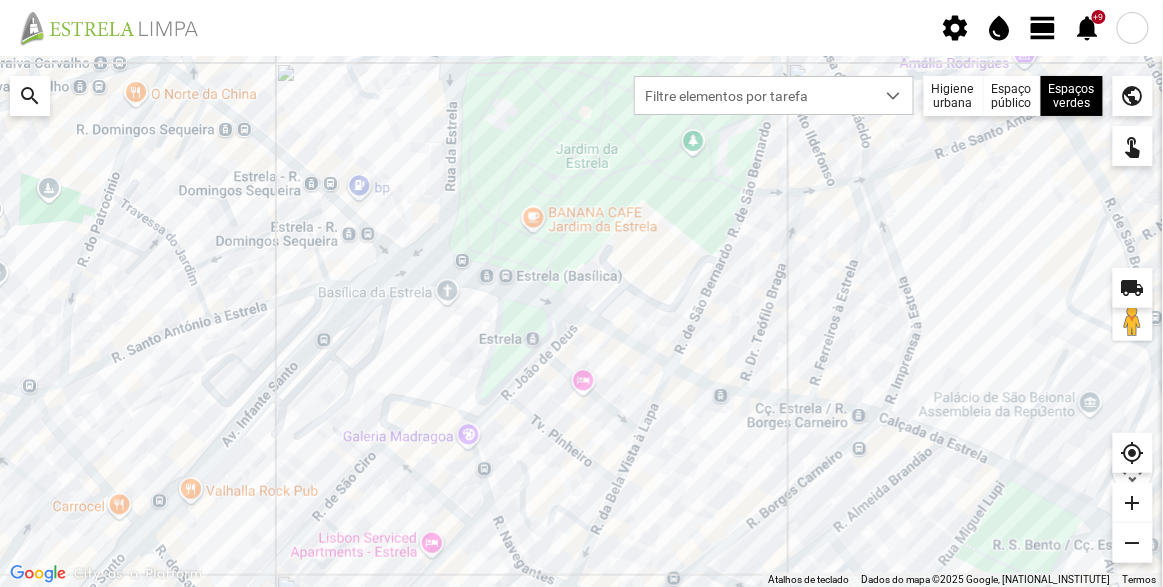 click on "Para navegar, prima as teclas de seta." at bounding box center (581, 321) 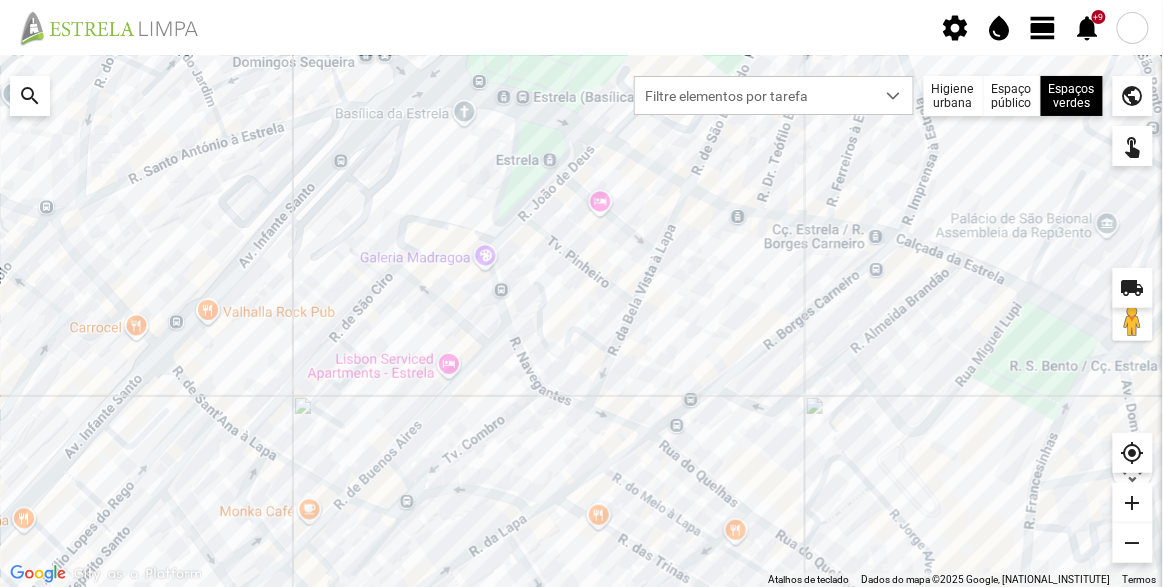 drag, startPoint x: 489, startPoint y: 380, endPoint x: 684, endPoint y: 256, distance: 231.08656 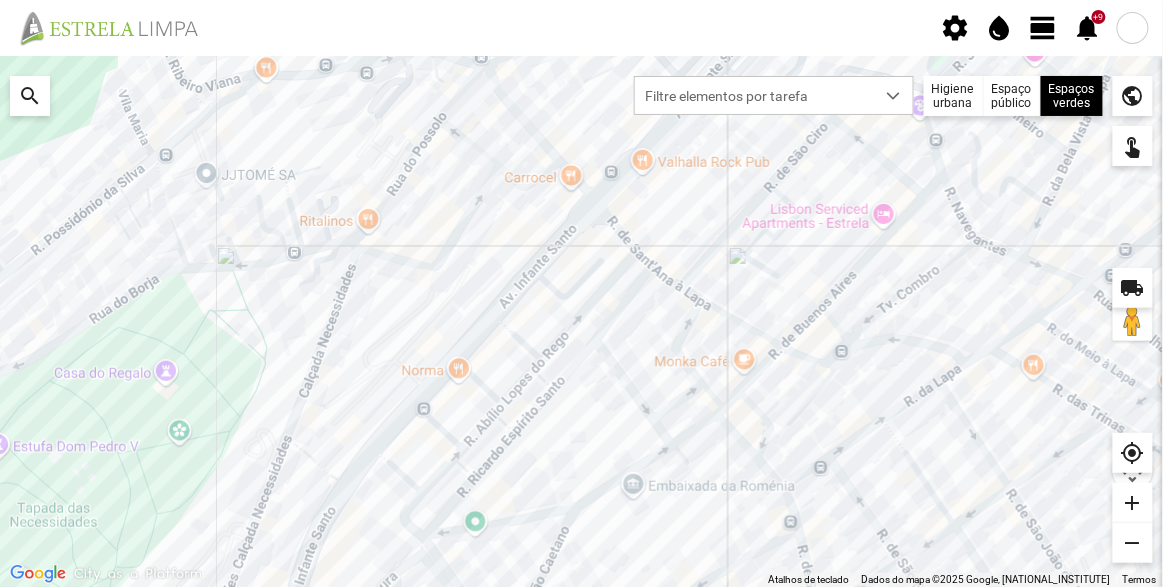 drag, startPoint x: 517, startPoint y: 282, endPoint x: 694, endPoint y: 256, distance: 178.89941 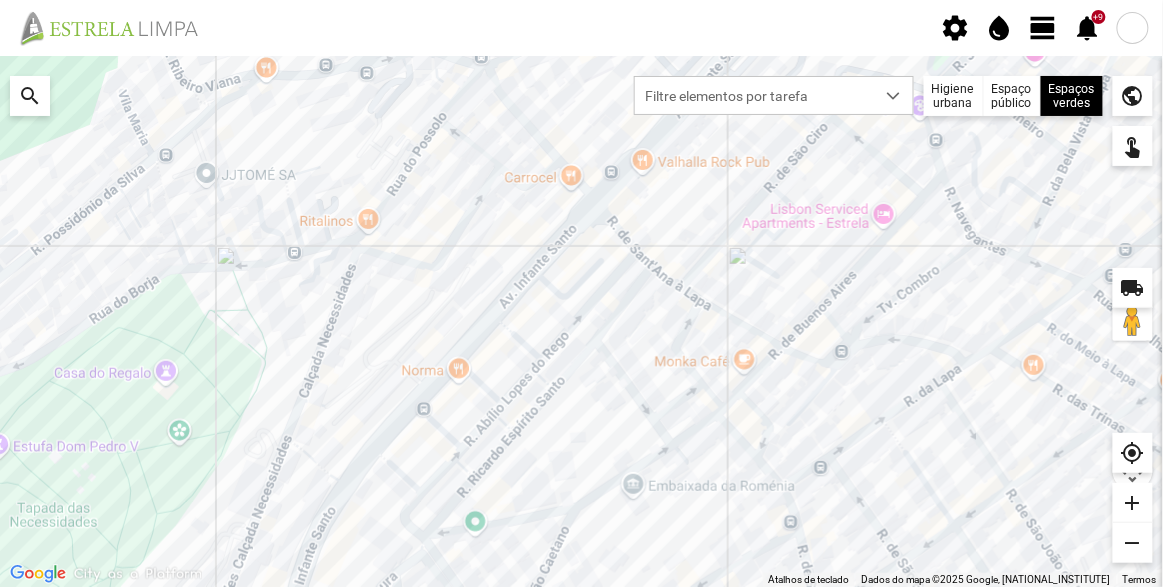 click on "Para navegar, prima as teclas de seta." at bounding box center (581, 321) 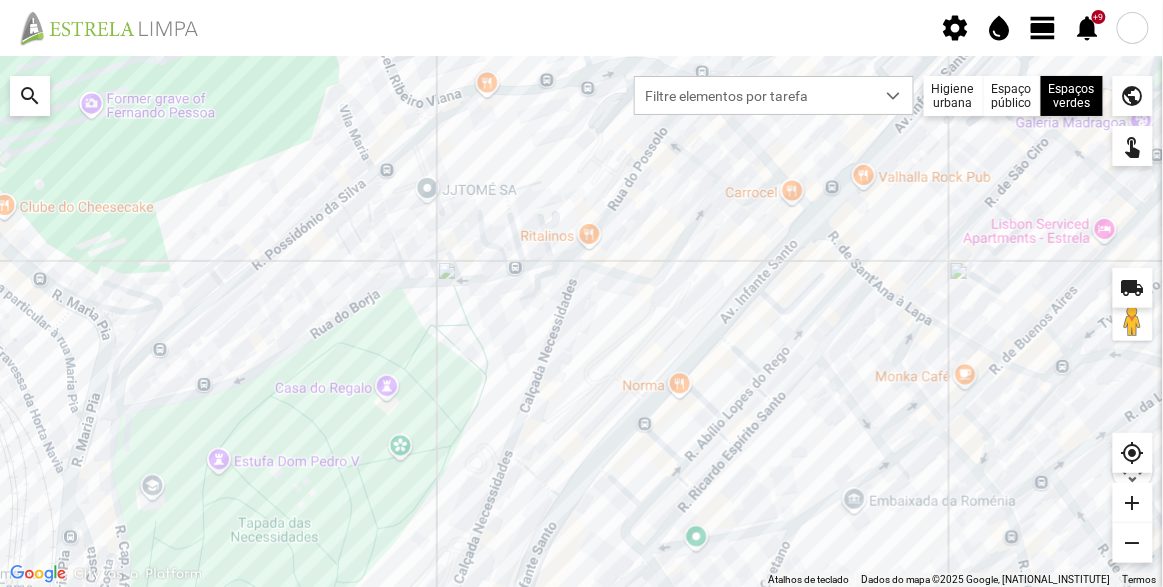 drag, startPoint x: 410, startPoint y: 235, endPoint x: 627, endPoint y: 251, distance: 217.58907 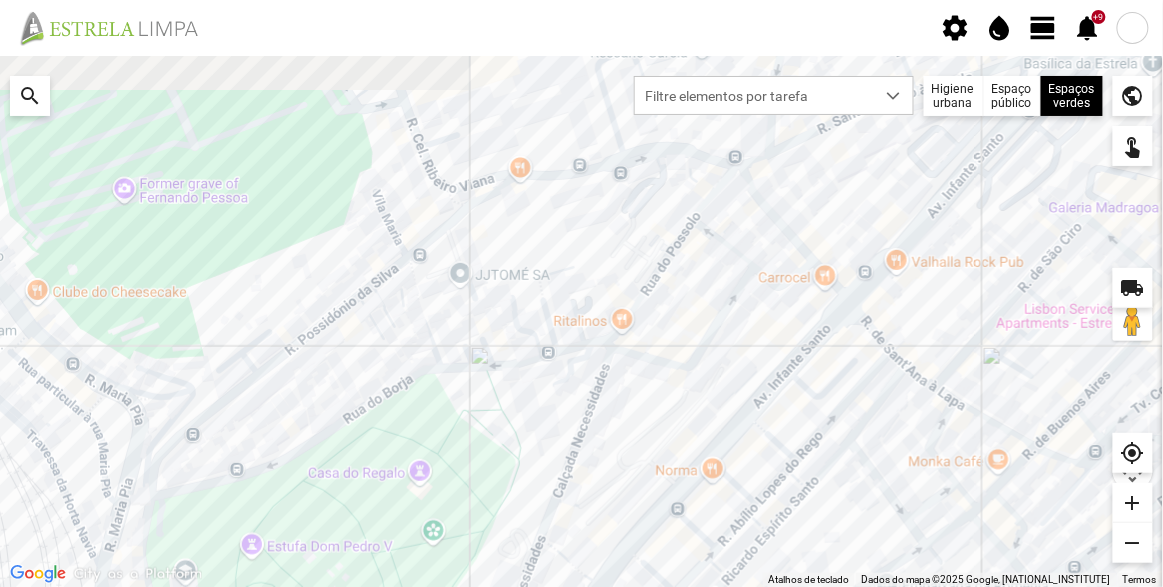 drag, startPoint x: 422, startPoint y: 340, endPoint x: 431, endPoint y: 369, distance: 30.364452 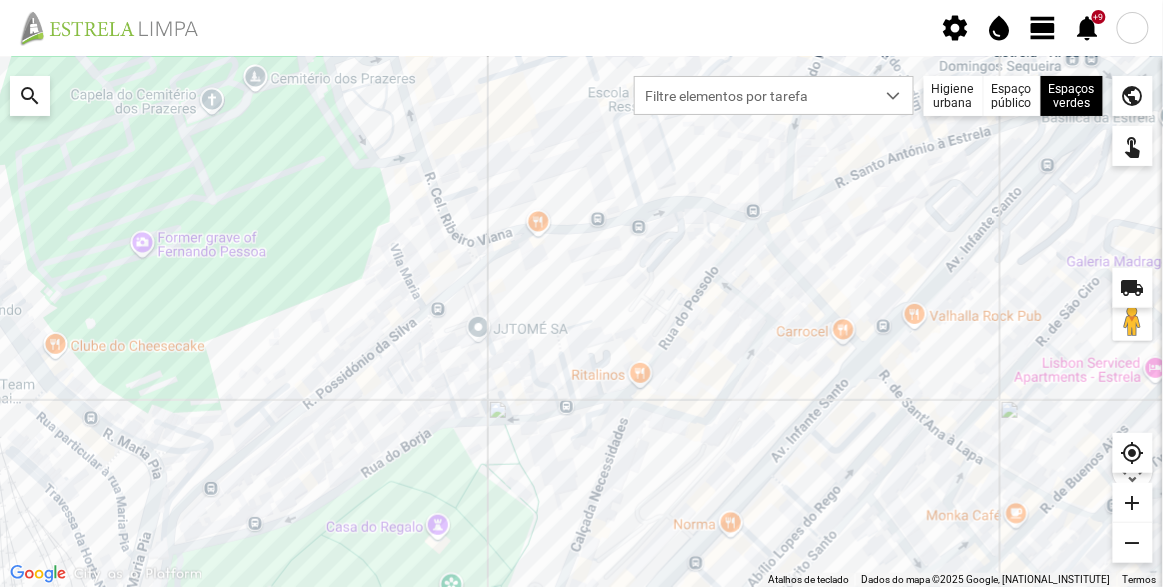 drag, startPoint x: 366, startPoint y: 206, endPoint x: 386, endPoint y: 295, distance: 91.21951 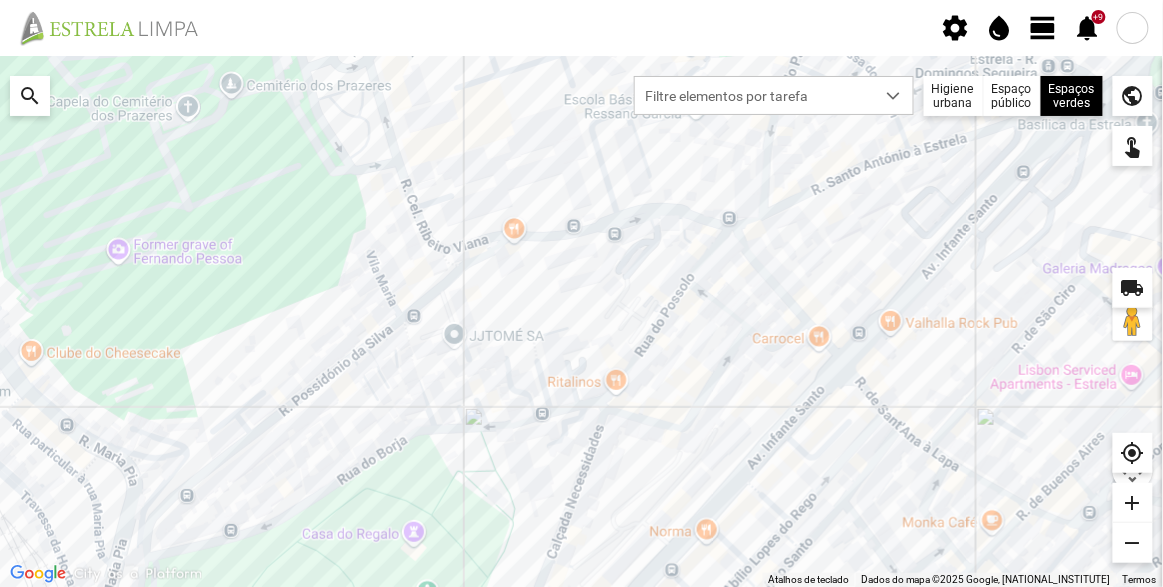 drag, startPoint x: 406, startPoint y: 371, endPoint x: 355, endPoint y: 251, distance: 130.38788 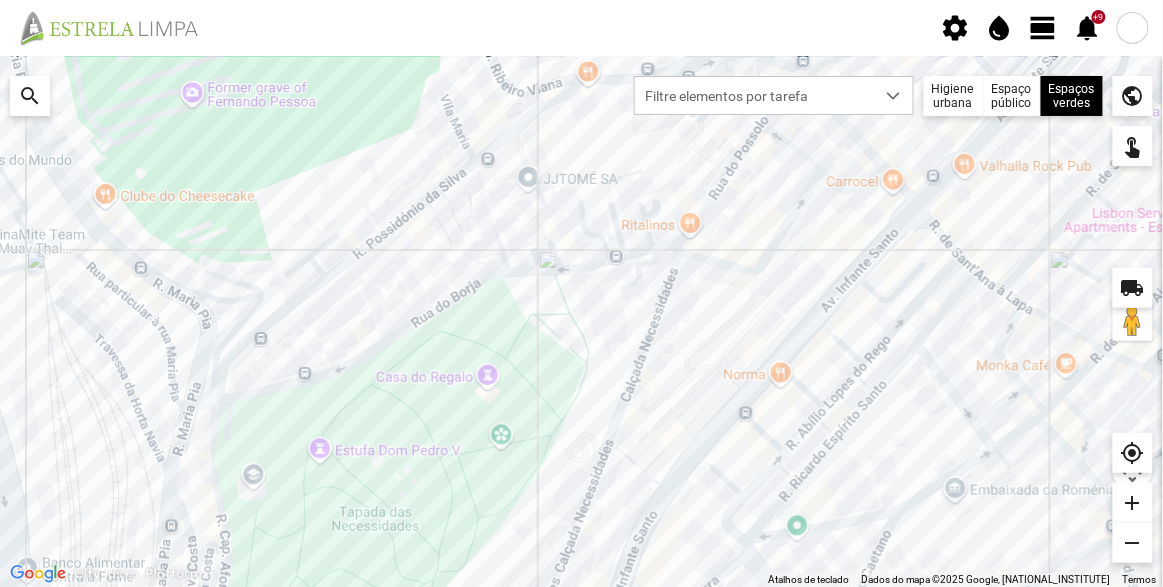 drag, startPoint x: 310, startPoint y: 380, endPoint x: 381, endPoint y: 231, distance: 165.05151 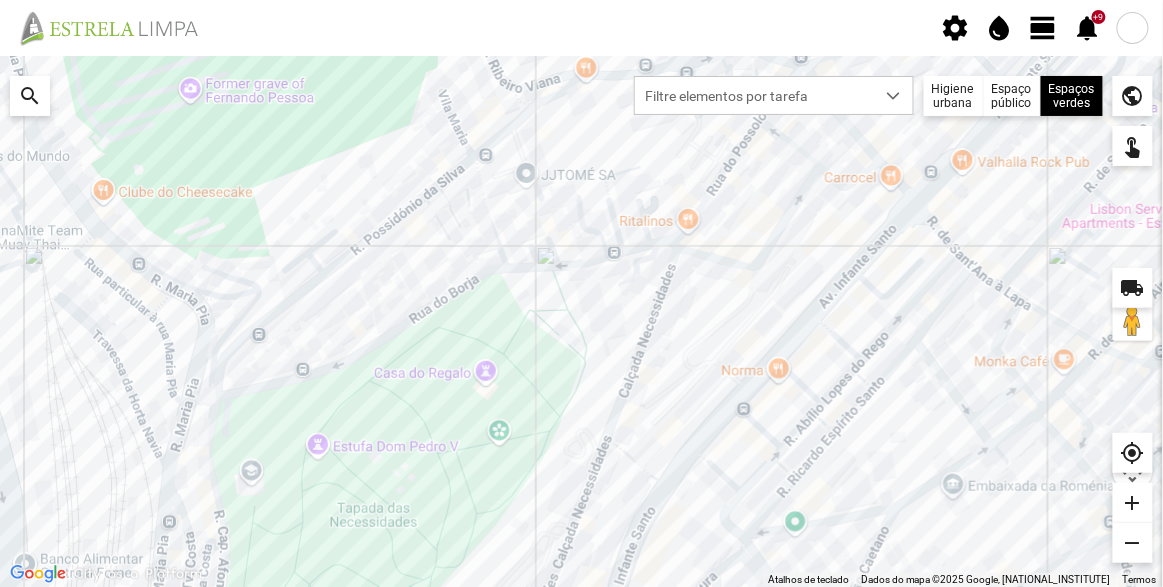 drag, startPoint x: 382, startPoint y: 390, endPoint x: 372, endPoint y: 165, distance: 225.2221 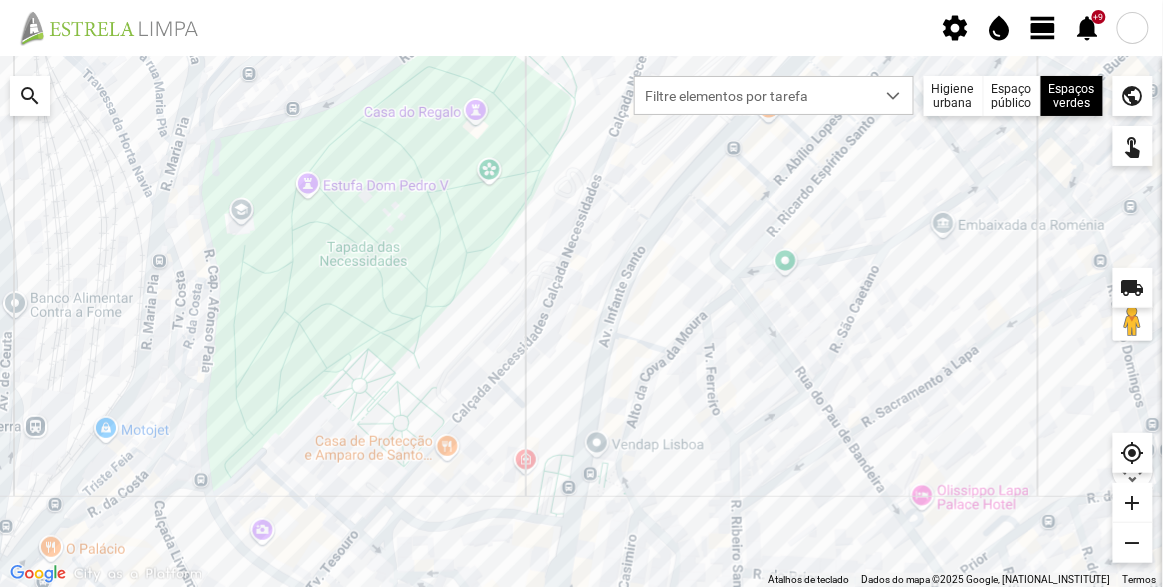 drag, startPoint x: 345, startPoint y: 397, endPoint x: 376, endPoint y: 192, distance: 207.33066 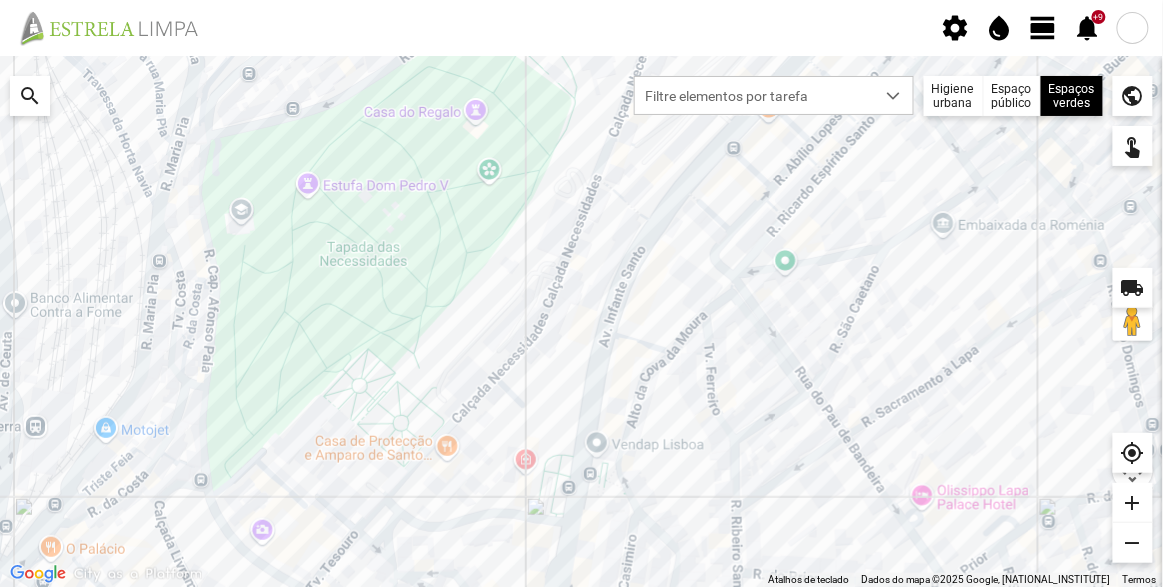 click on "Para navegar, prima as teclas de seta." at bounding box center (581, 321) 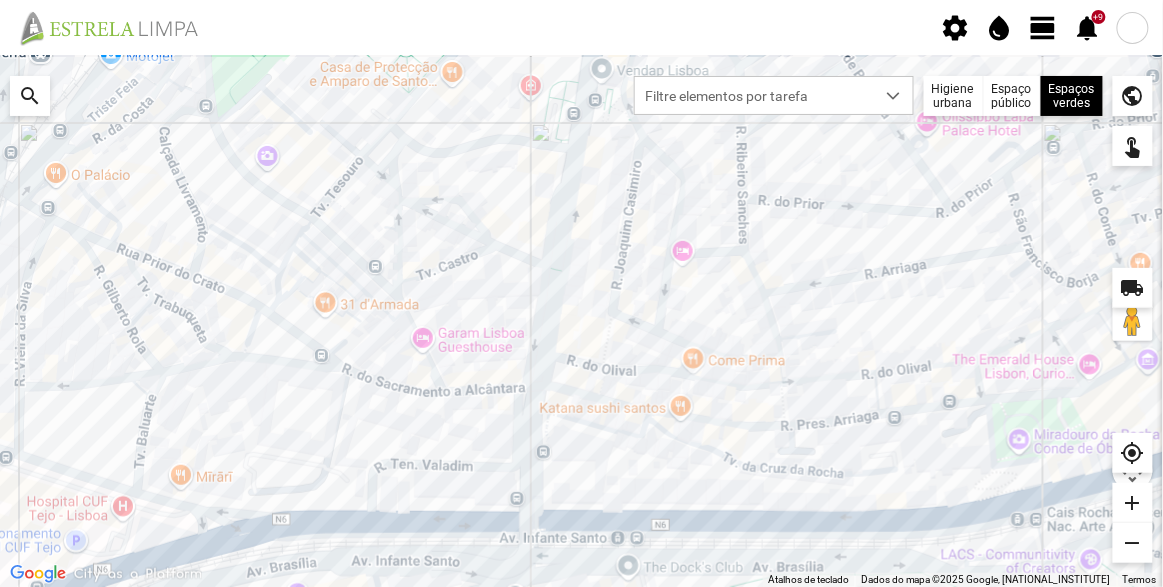 drag, startPoint x: 393, startPoint y: 433, endPoint x: 359, endPoint y: 305, distance: 132.43866 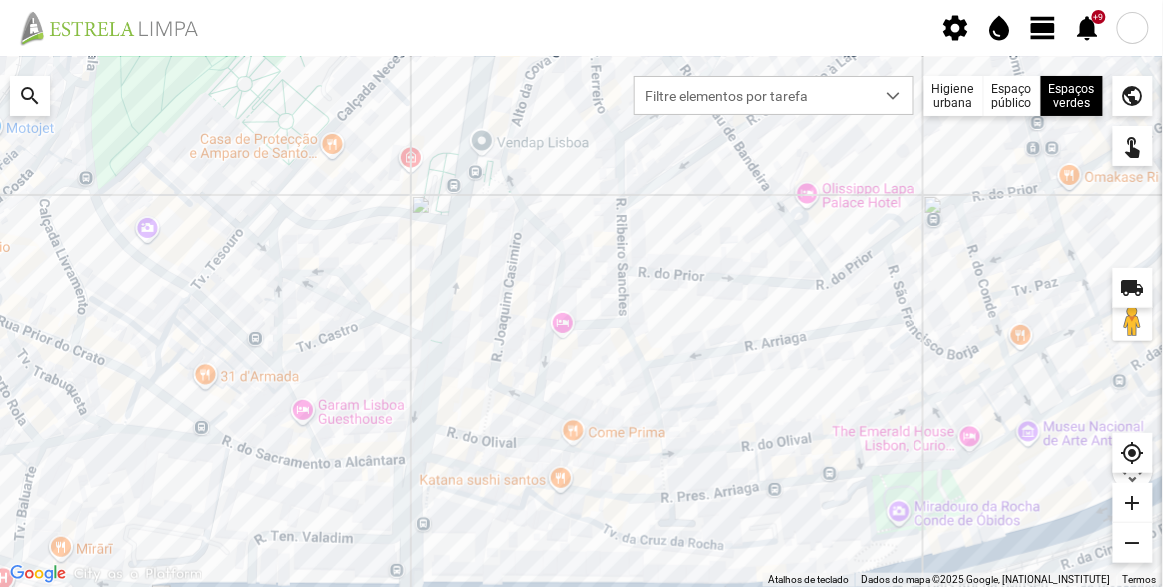 drag, startPoint x: 584, startPoint y: 286, endPoint x: 440, endPoint y: 376, distance: 169.81166 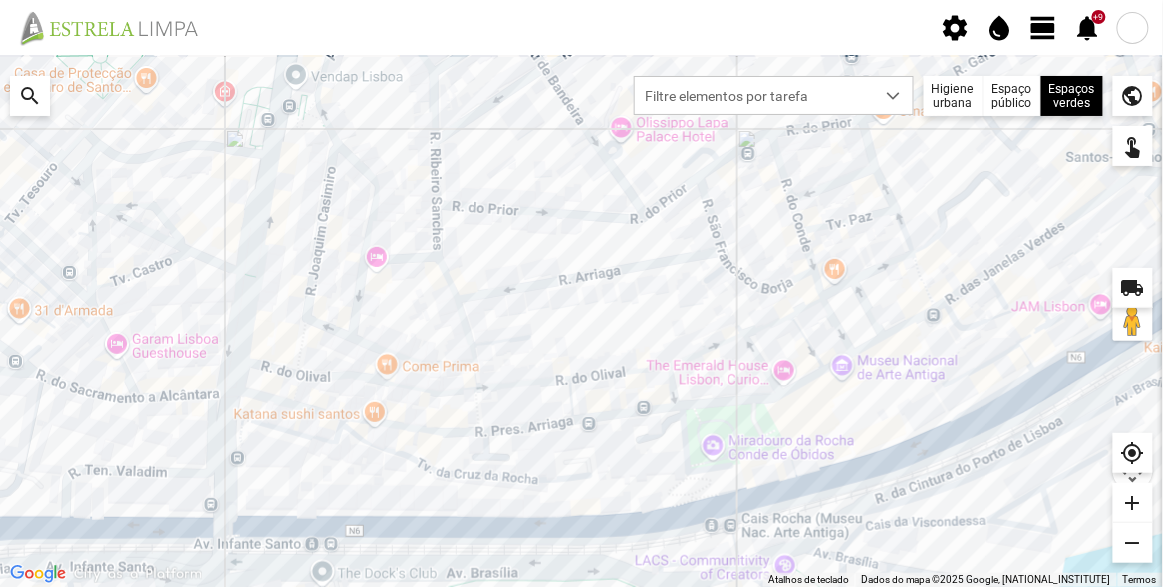 drag, startPoint x: 542, startPoint y: 271, endPoint x: 387, endPoint y: 198, distance: 171.3301 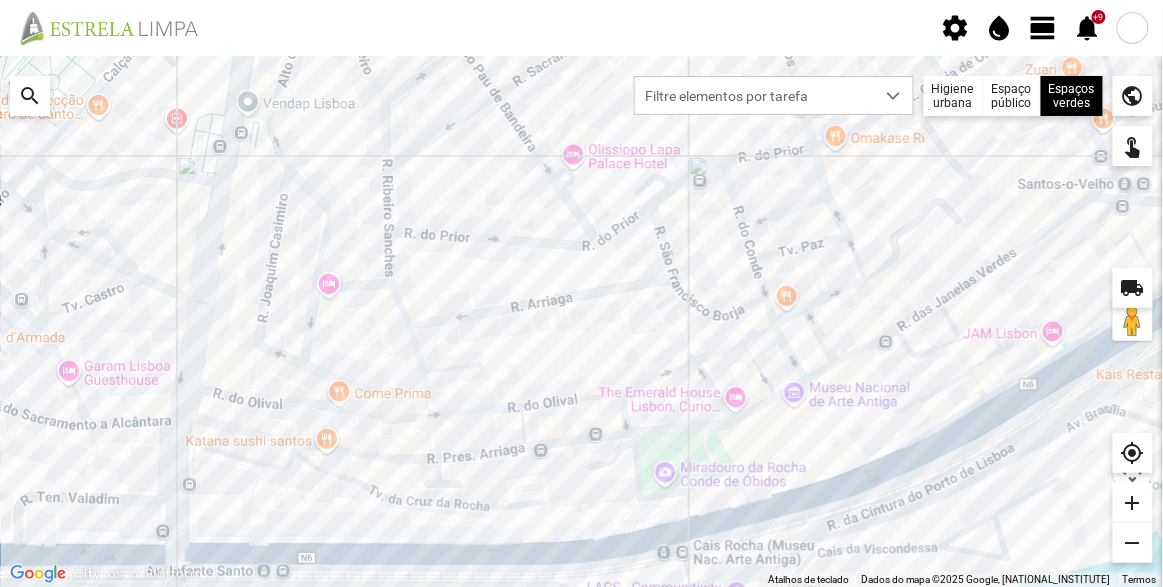 drag, startPoint x: 608, startPoint y: 326, endPoint x: 499, endPoint y: 473, distance: 183.00273 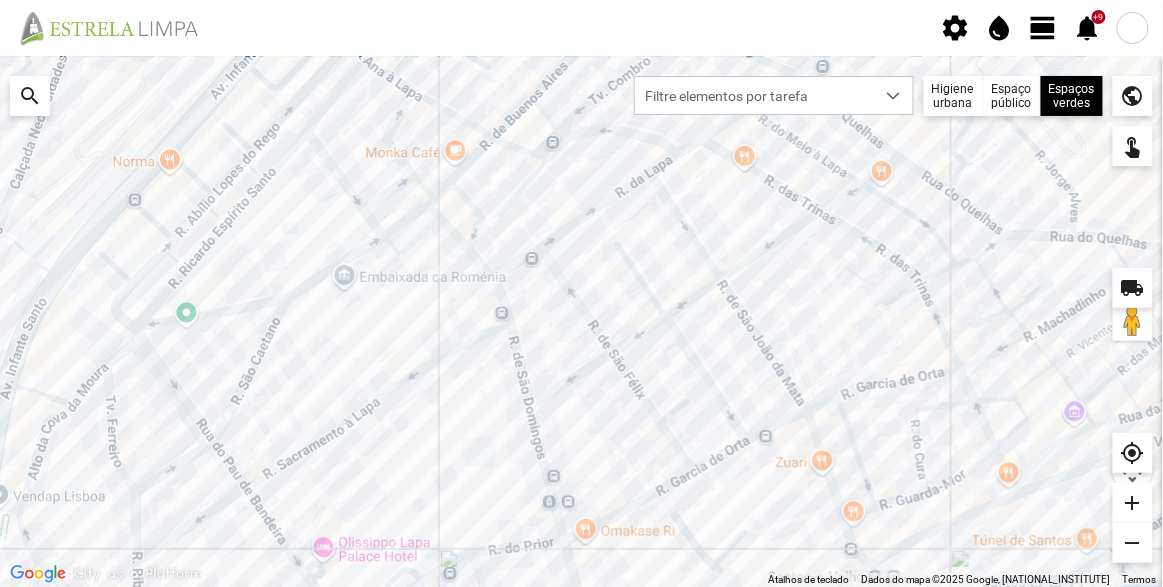 drag, startPoint x: 681, startPoint y: 250, endPoint x: 610, endPoint y: 463, distance: 224.52171 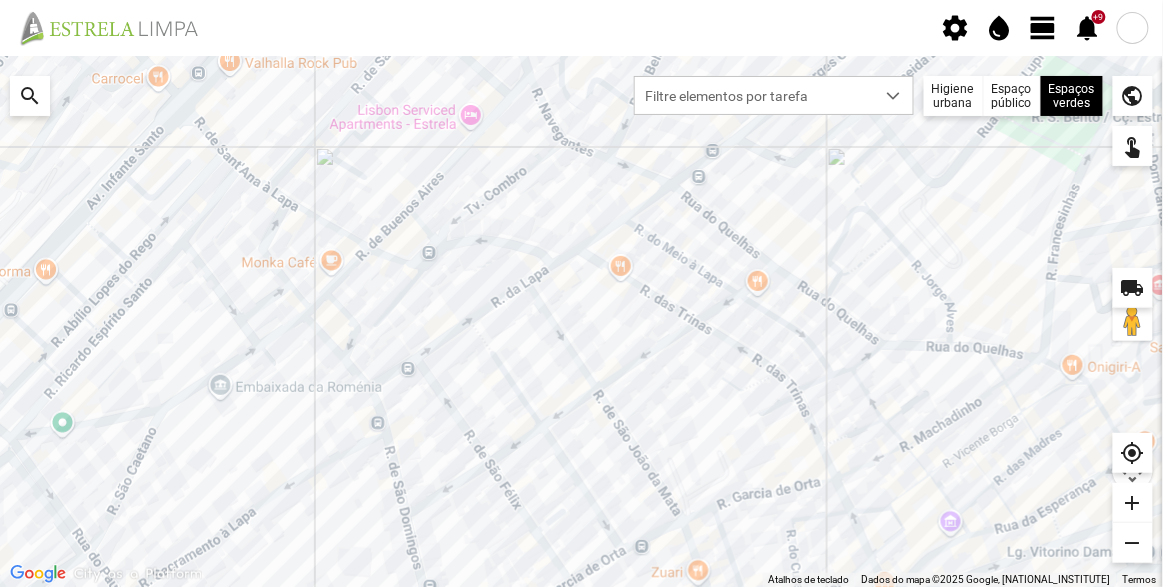 drag, startPoint x: 830, startPoint y: 344, endPoint x: 707, endPoint y: 449, distance: 161.72198 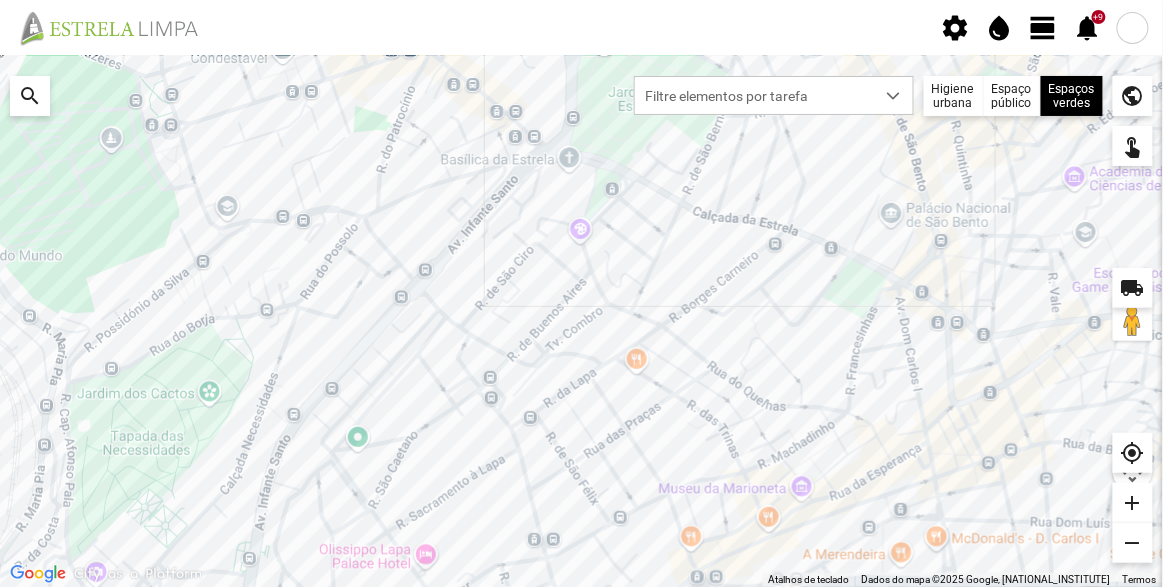 drag, startPoint x: 513, startPoint y: 322, endPoint x: 497, endPoint y: 347, distance: 29.681644 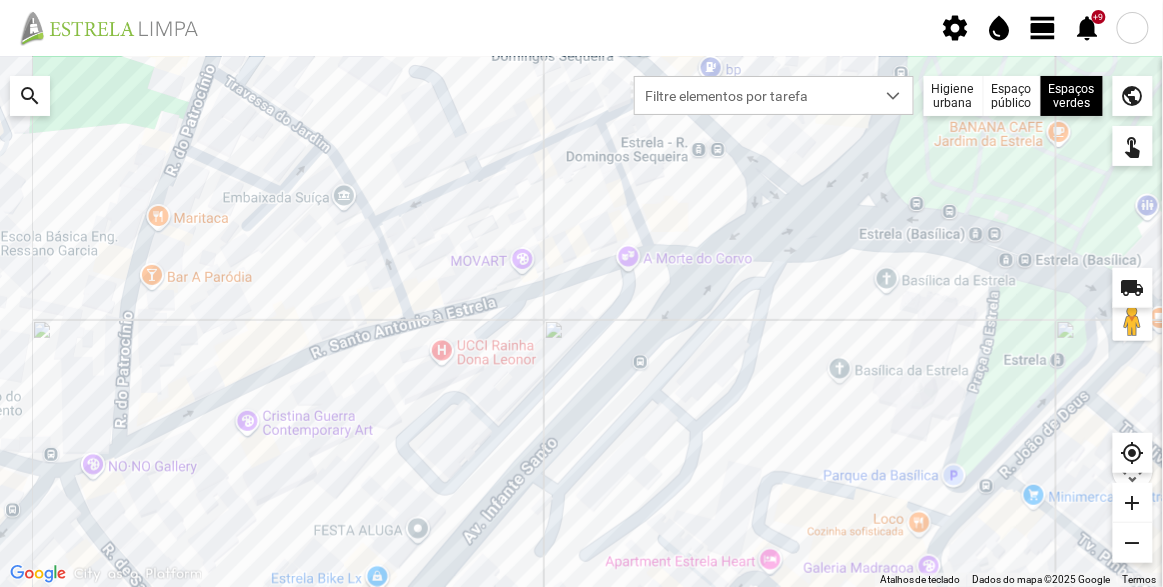 drag, startPoint x: 746, startPoint y: 314, endPoint x: 910, endPoint y: 298, distance: 164.77864 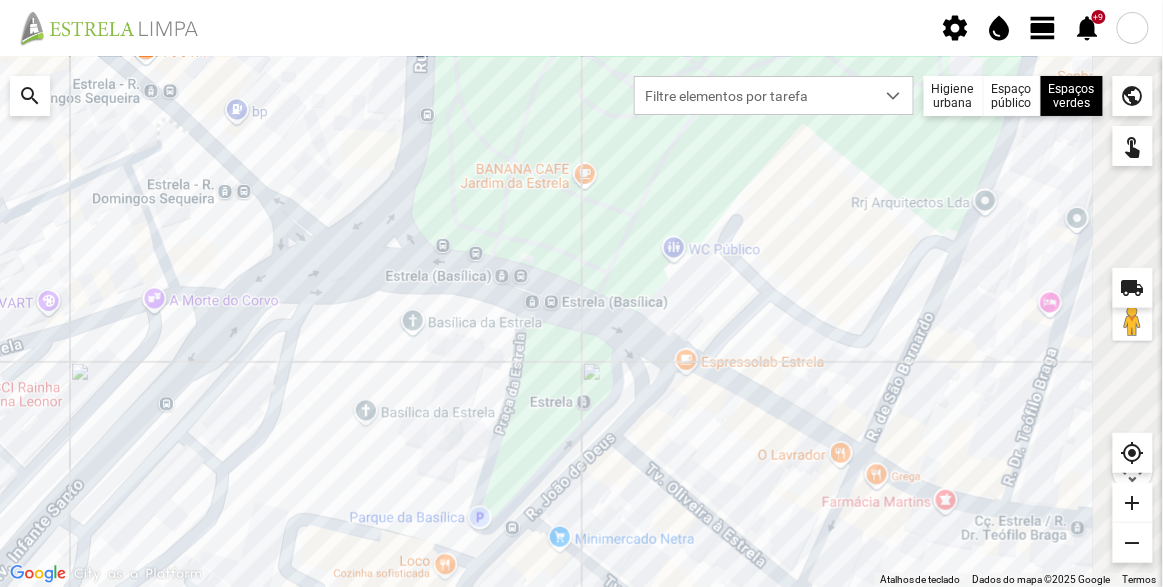 drag, startPoint x: 1035, startPoint y: 284, endPoint x: 595, endPoint y: 310, distance: 440.76752 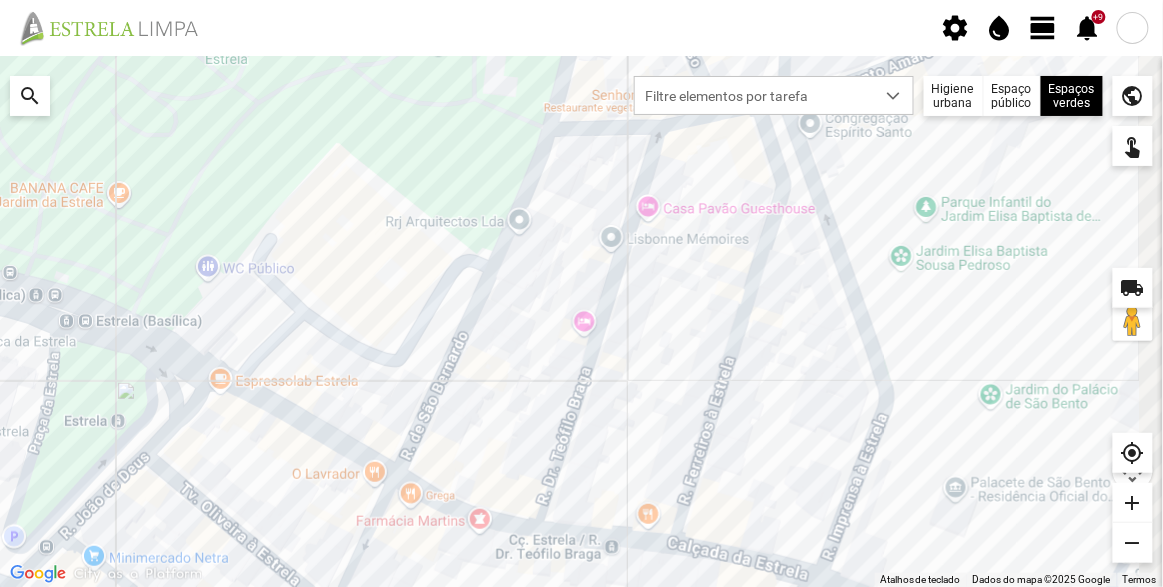 drag, startPoint x: 788, startPoint y: 244, endPoint x: 509, endPoint y: 242, distance: 279.00717 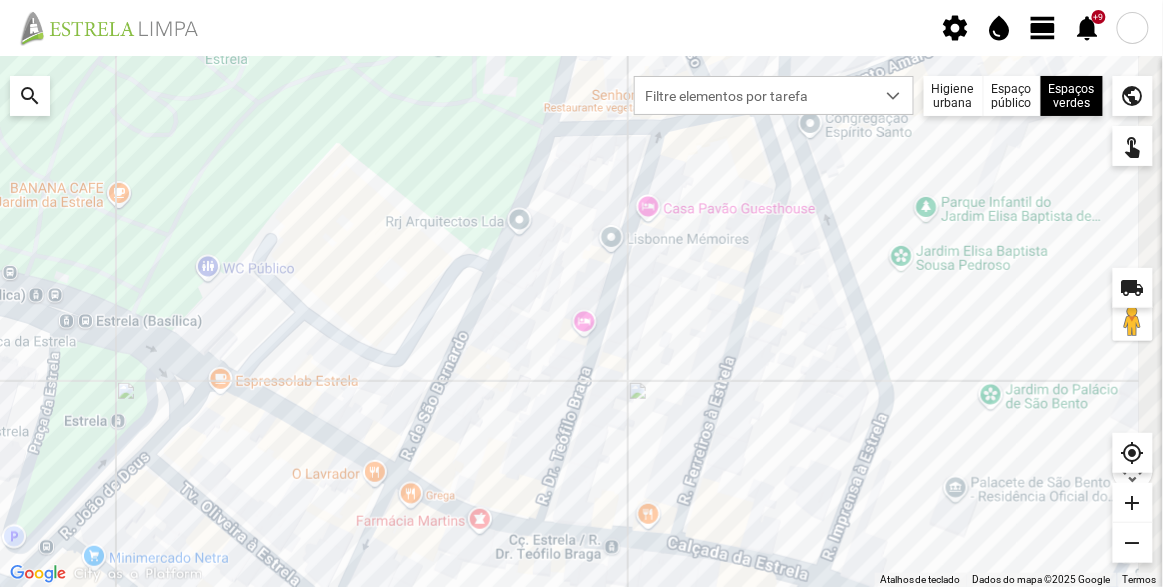 click on "Para navegar, prima as teclas de seta." at bounding box center (581, 321) 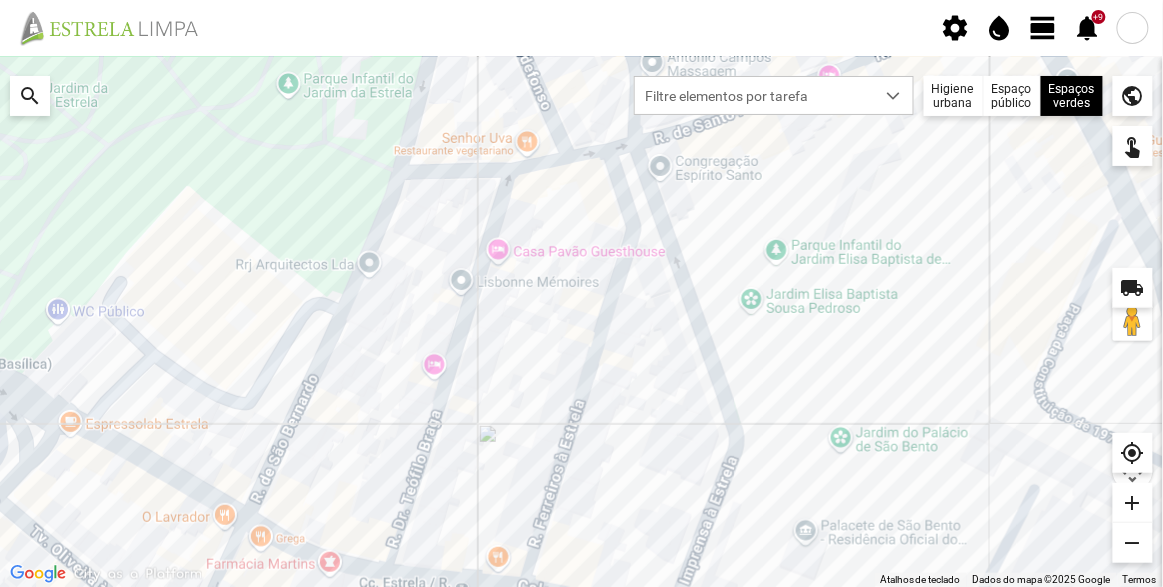 drag, startPoint x: 741, startPoint y: 275, endPoint x: 629, endPoint y: 303, distance: 115.44696 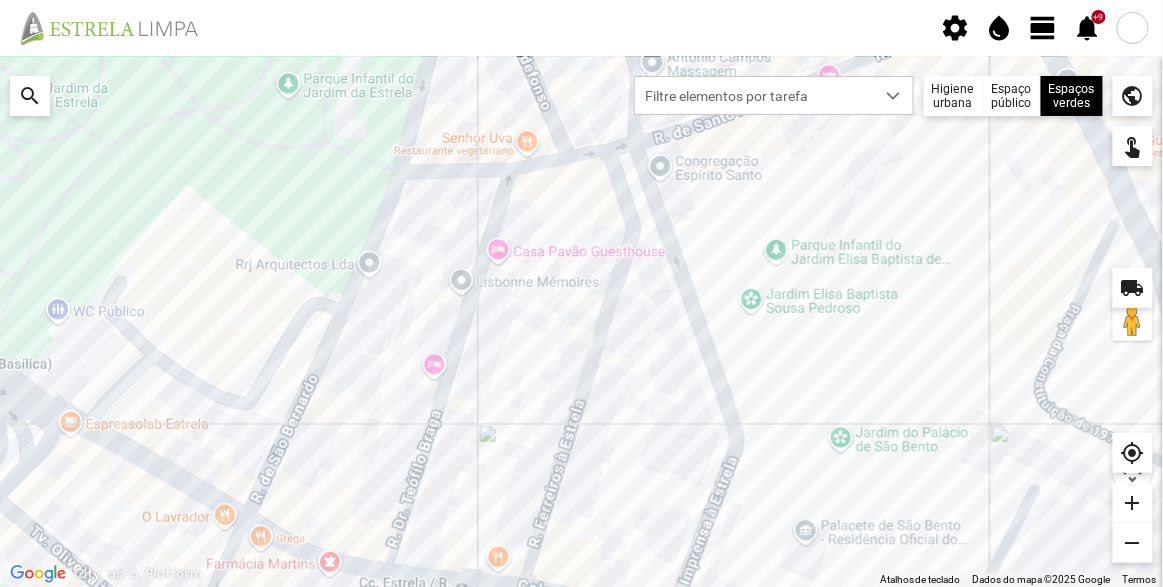 click on "Para navegar, prima as teclas de seta." at bounding box center (581, 321) 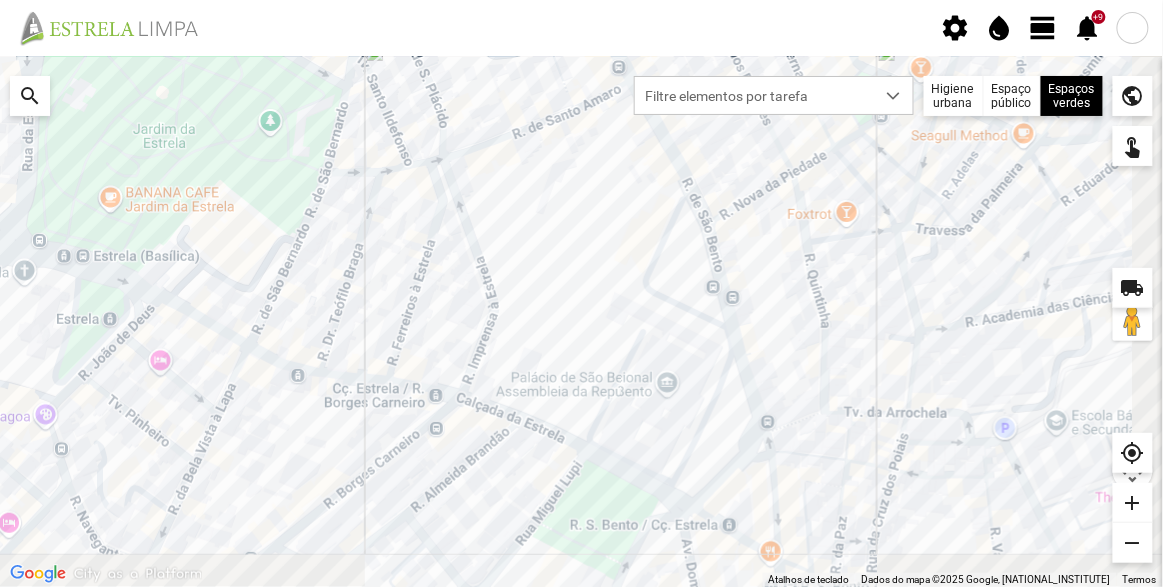 drag, startPoint x: 746, startPoint y: 314, endPoint x: 570, endPoint y: 239, distance: 191.31387 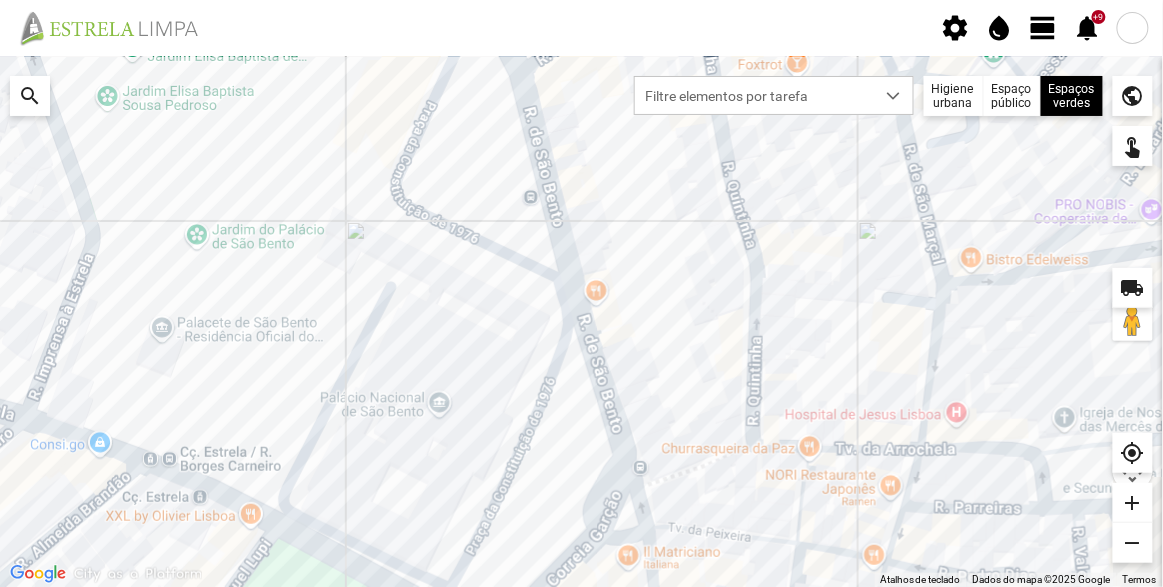 drag, startPoint x: 513, startPoint y: 370, endPoint x: 487, endPoint y: 173, distance: 198.70833 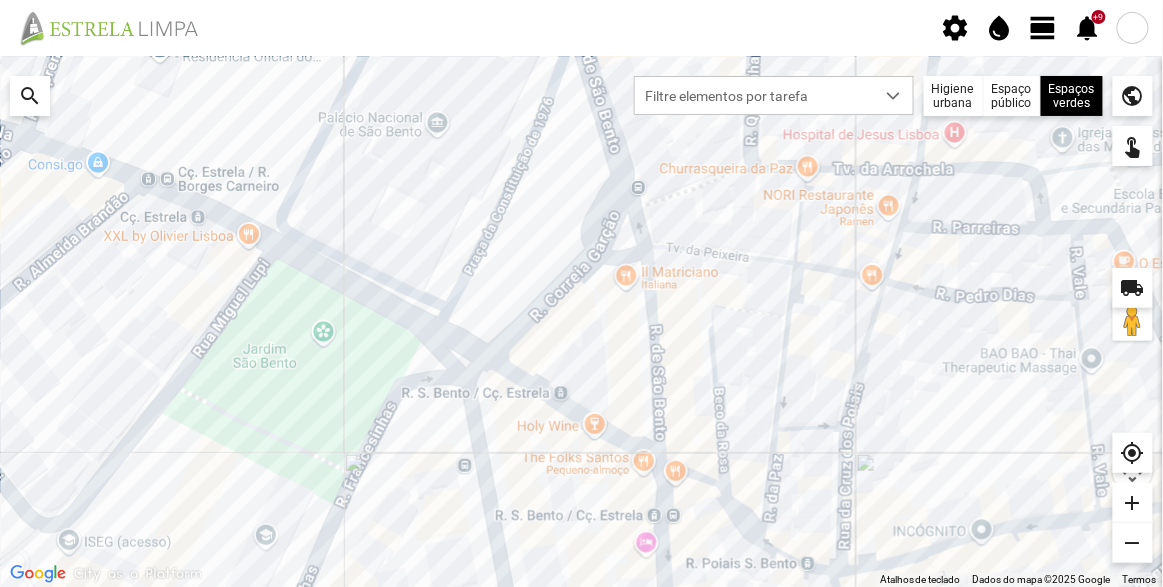 drag, startPoint x: 521, startPoint y: 330, endPoint x: 540, endPoint y: 214, distance: 117.54574 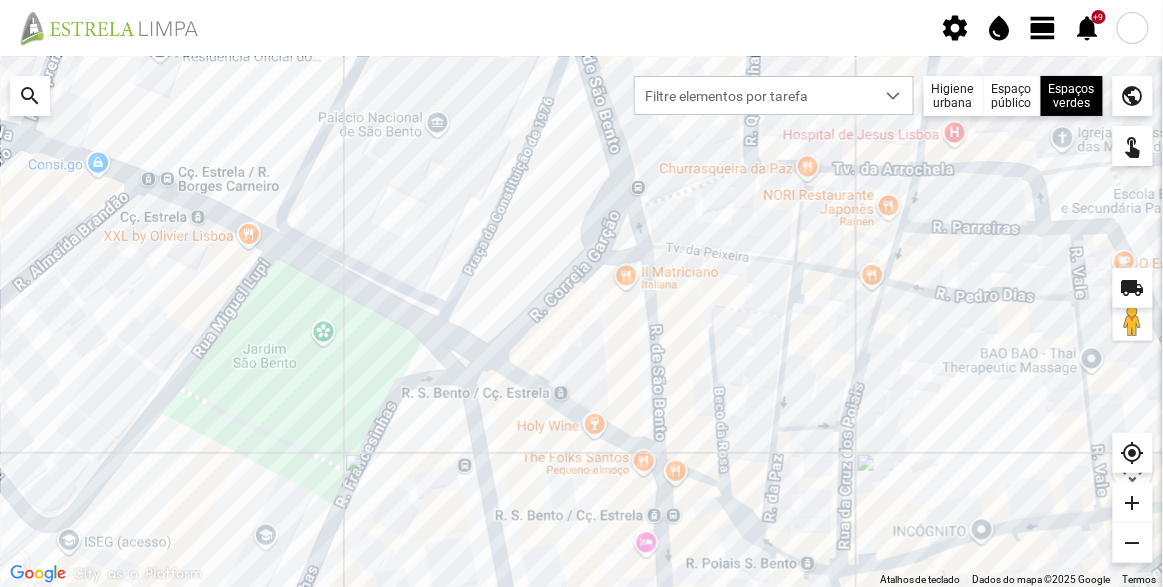 click on "Para navegar, prima as teclas de seta." at bounding box center [581, 321] 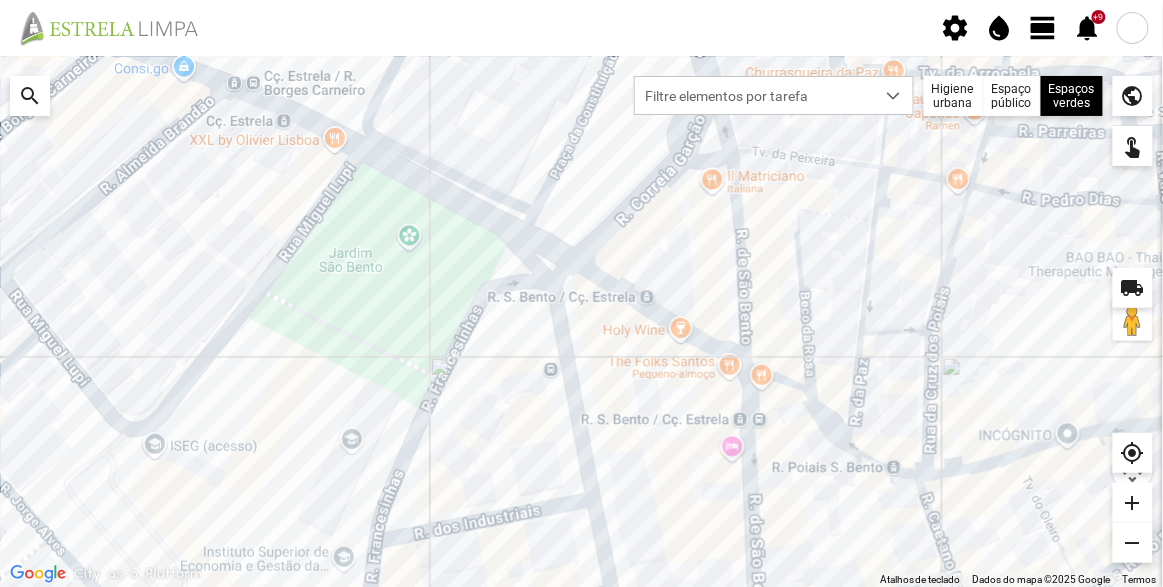 drag, startPoint x: 505, startPoint y: 399, endPoint x: 627, endPoint y: 293, distance: 161.61684 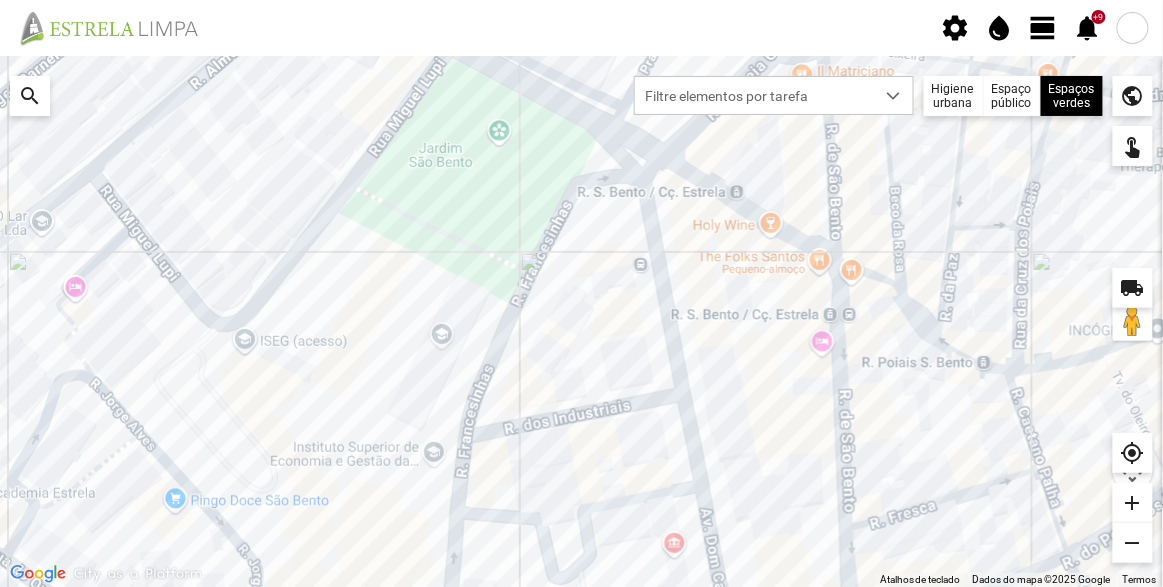 drag, startPoint x: 421, startPoint y: 307, endPoint x: 478, endPoint y: 222, distance: 102.34256 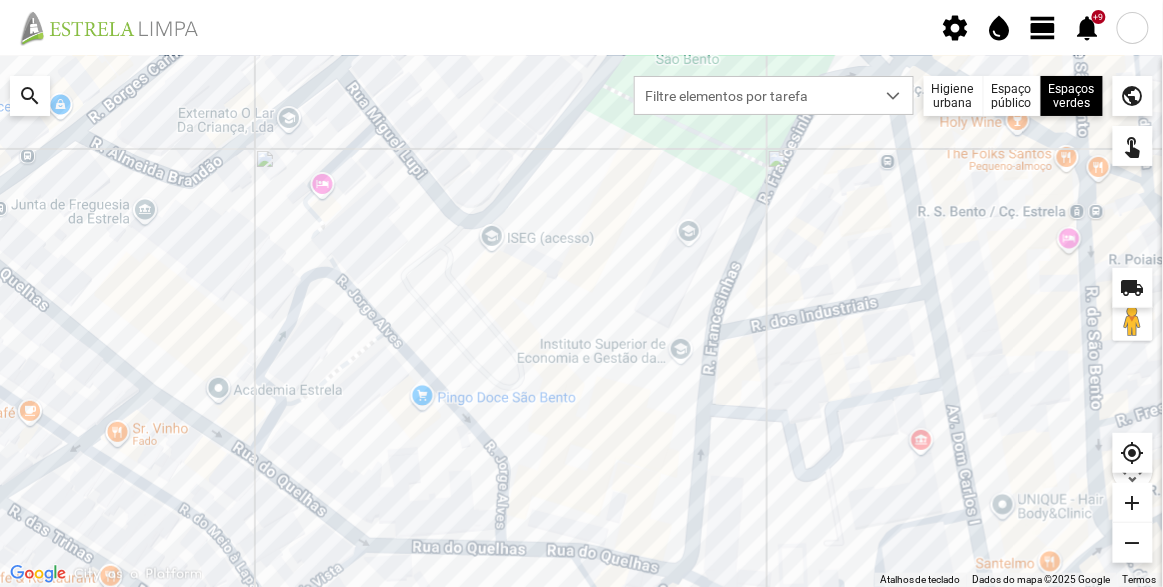 drag, startPoint x: 373, startPoint y: 326, endPoint x: 626, endPoint y: 219, distance: 274.6962 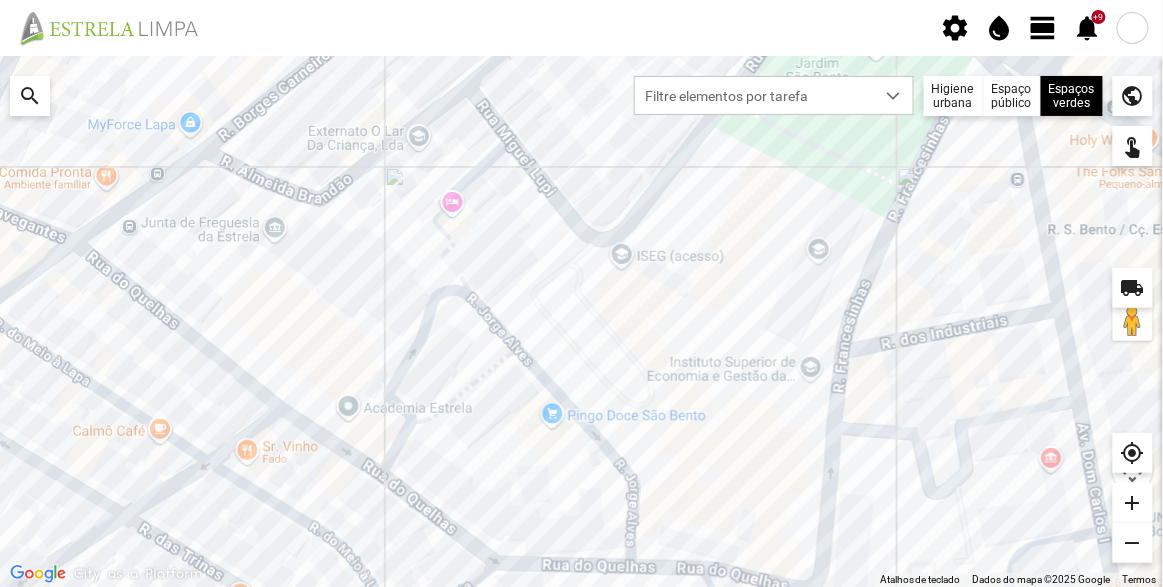 drag, startPoint x: 490, startPoint y: 304, endPoint x: 615, endPoint y: 331, distance: 127.88276 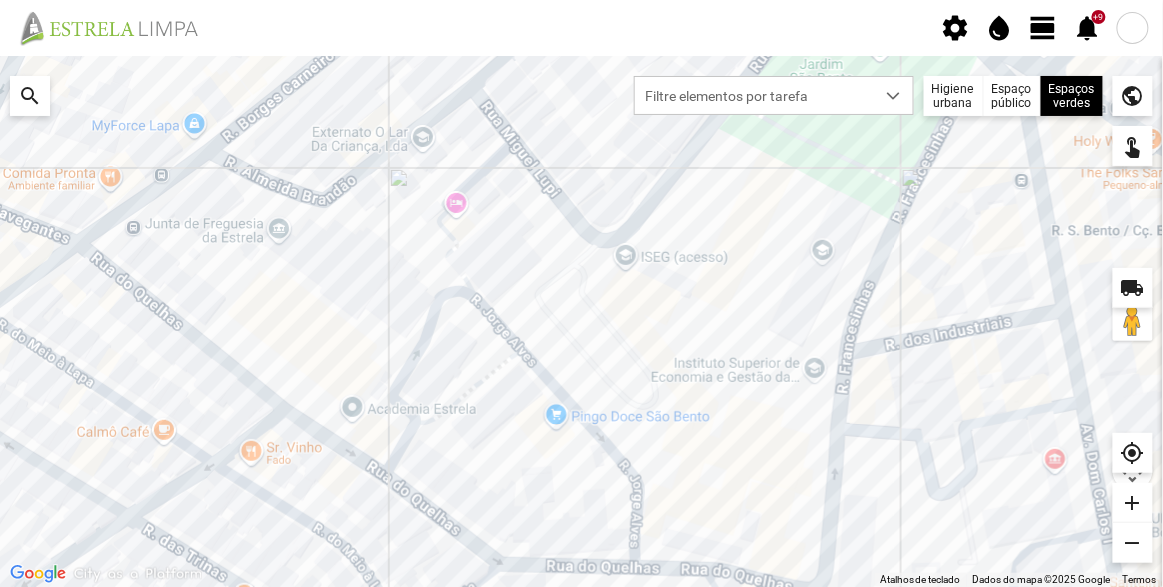 click on "Para navegar, prima as teclas de seta." at bounding box center (581, 321) 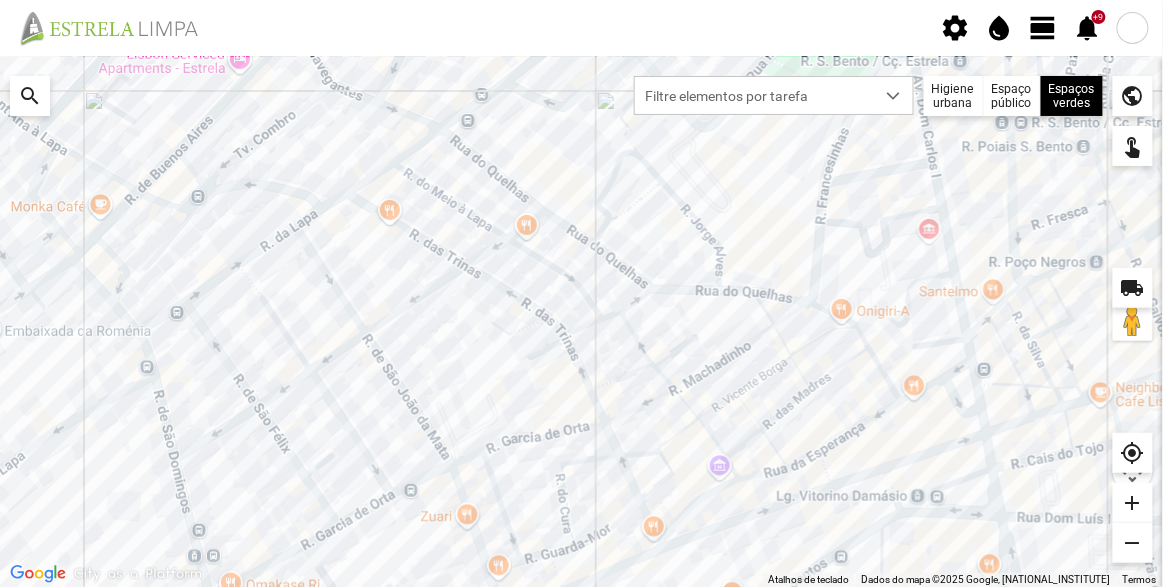 drag, startPoint x: 816, startPoint y: 490, endPoint x: 779, endPoint y: 276, distance: 217.17505 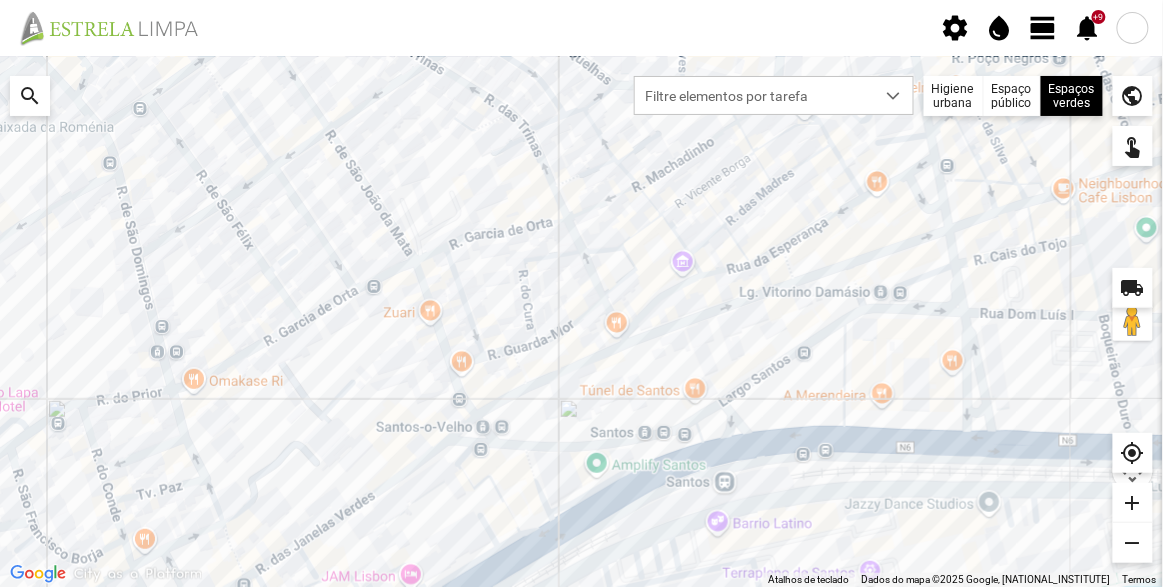 drag, startPoint x: 748, startPoint y: 351, endPoint x: 724, endPoint y: 204, distance: 148.9463 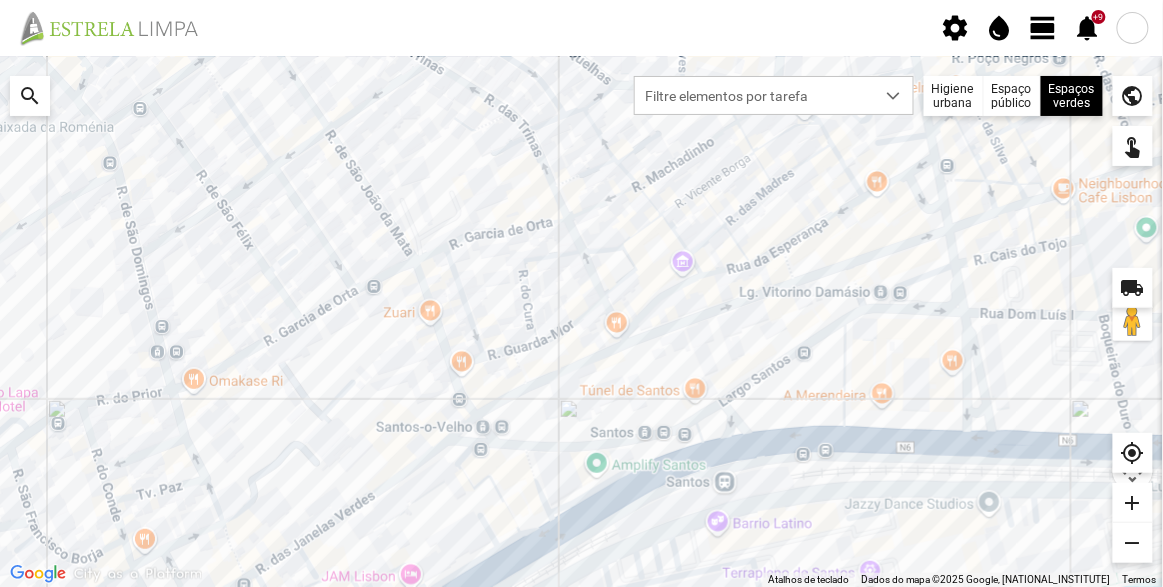 click on "Para navegar, prima as teclas de seta." at bounding box center [581, 321] 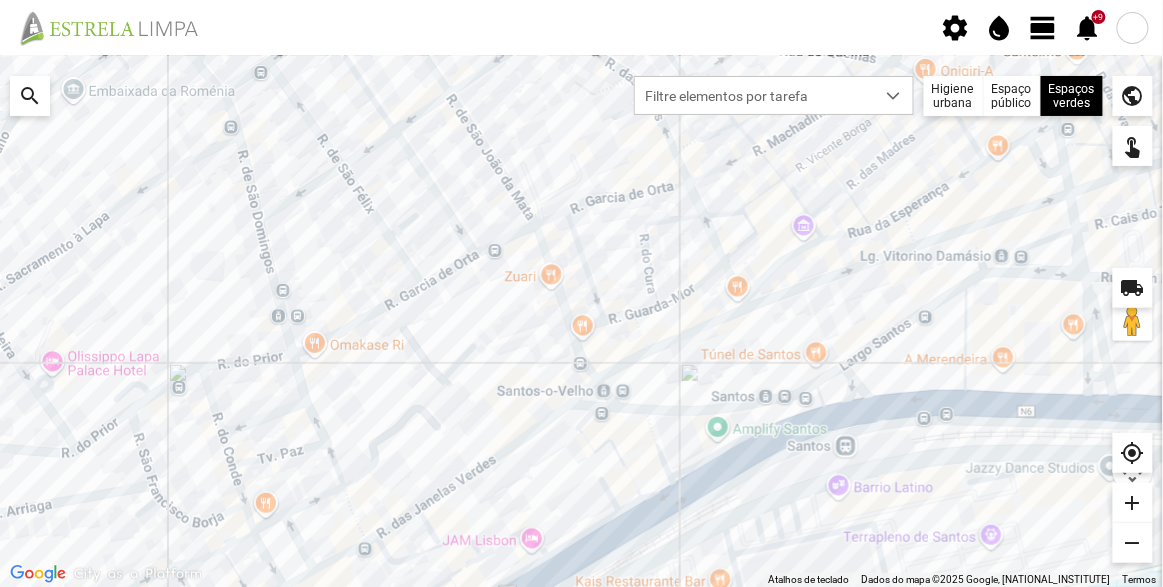 drag, startPoint x: 630, startPoint y: 381, endPoint x: 726, endPoint y: 486, distance: 142.27087 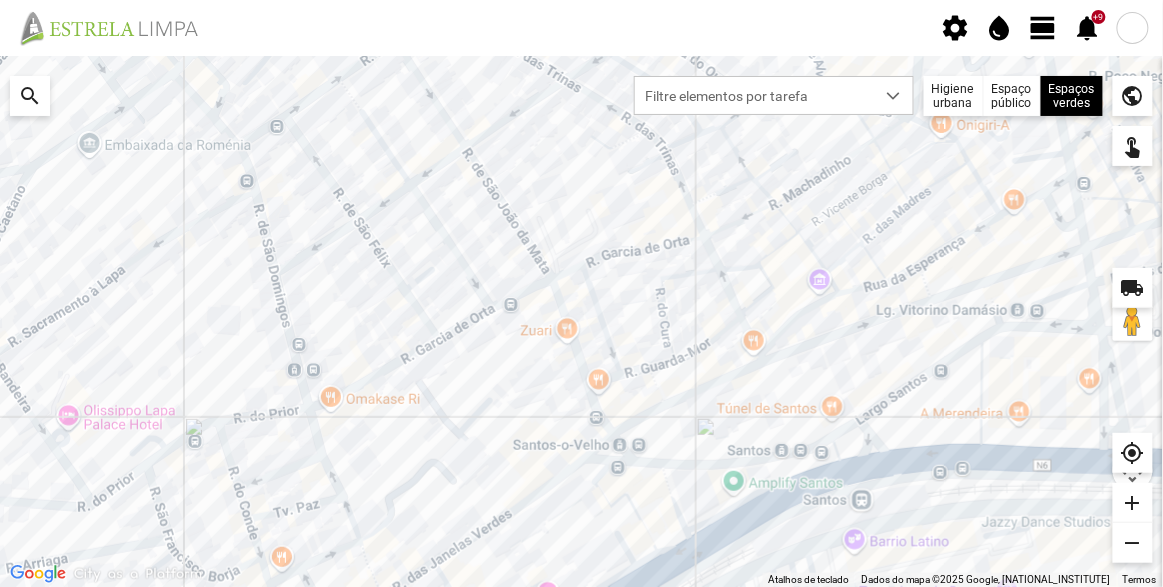 drag, startPoint x: 771, startPoint y: 342, endPoint x: 811, endPoint y: 494, distance: 157.17506 